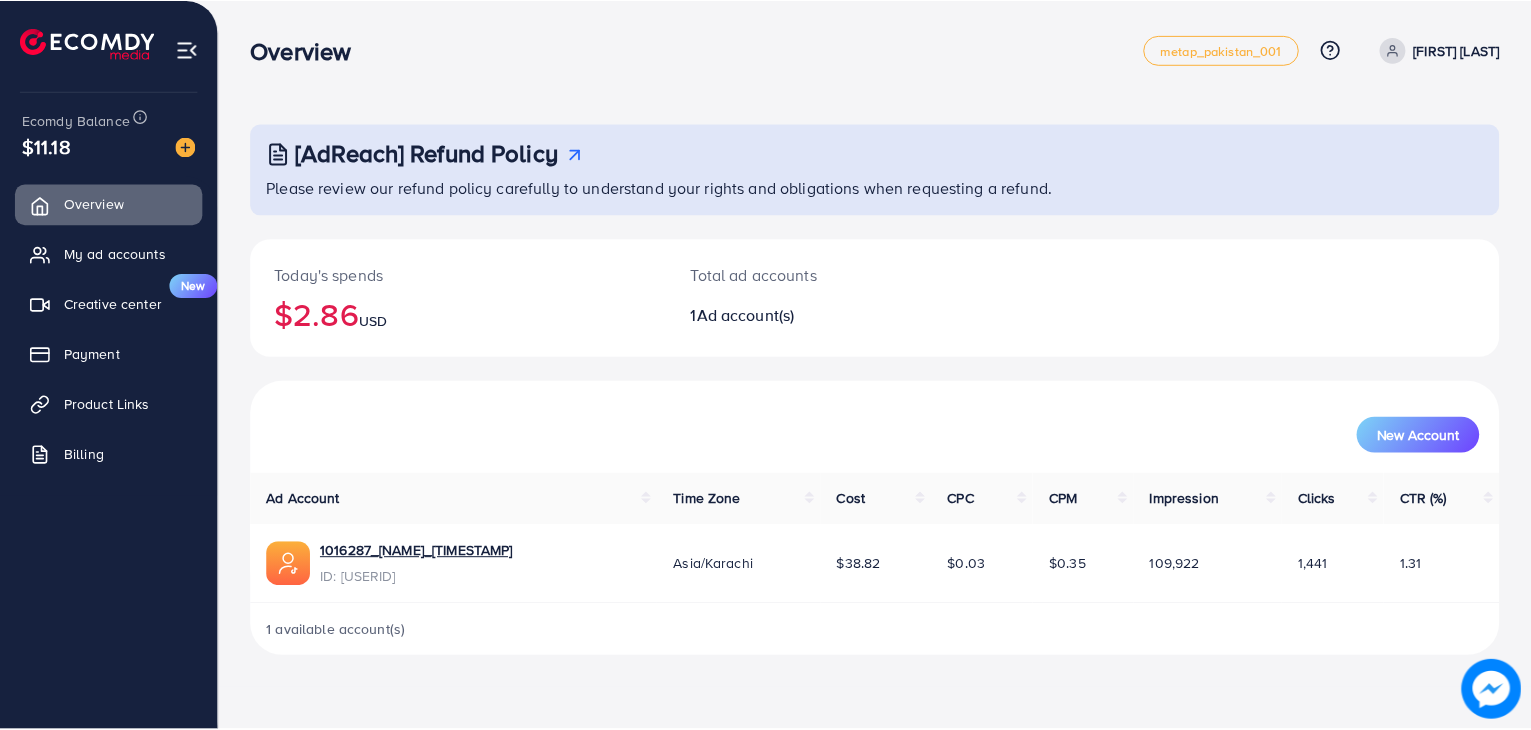 scroll, scrollTop: 0, scrollLeft: 0, axis: both 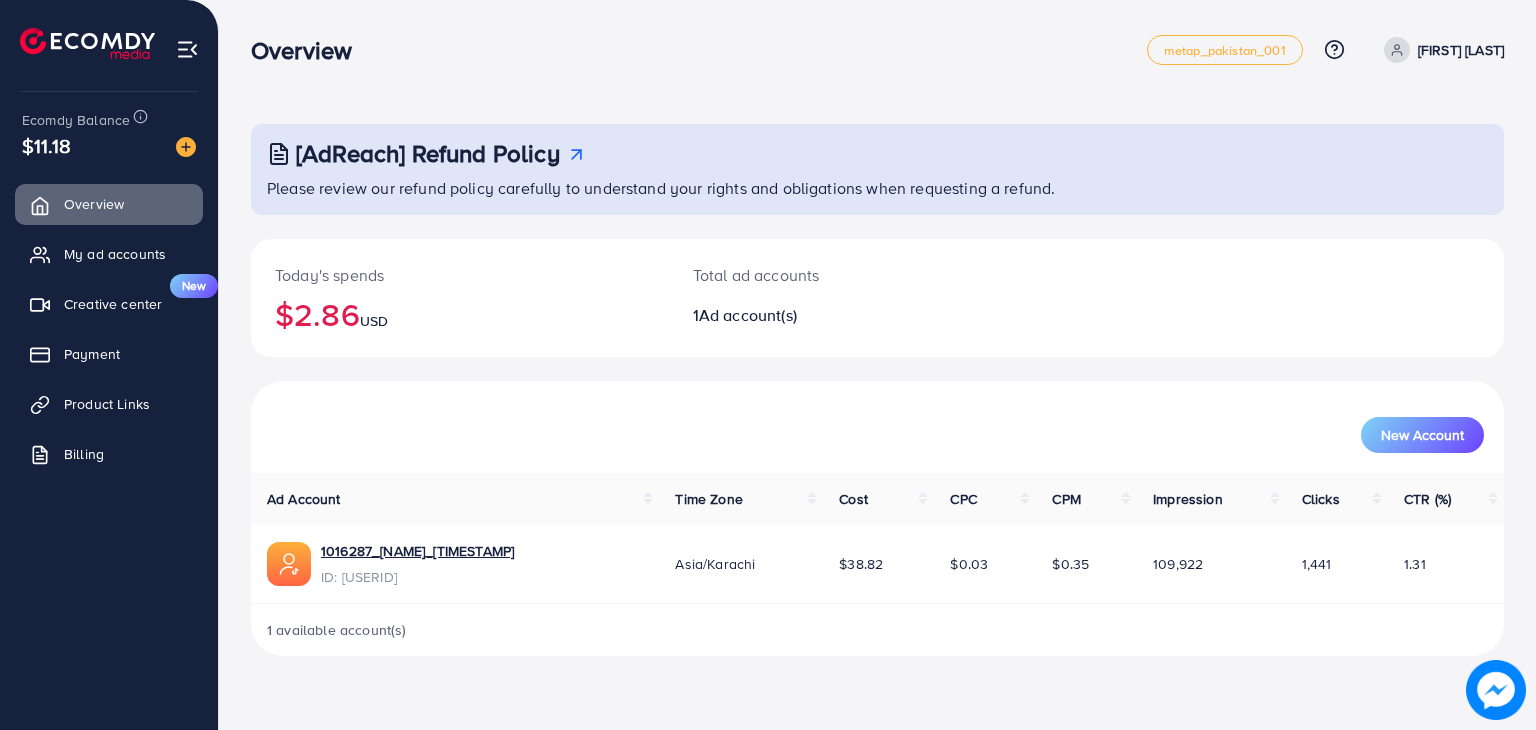 click on "$2.86  USD" at bounding box center [460, 314] 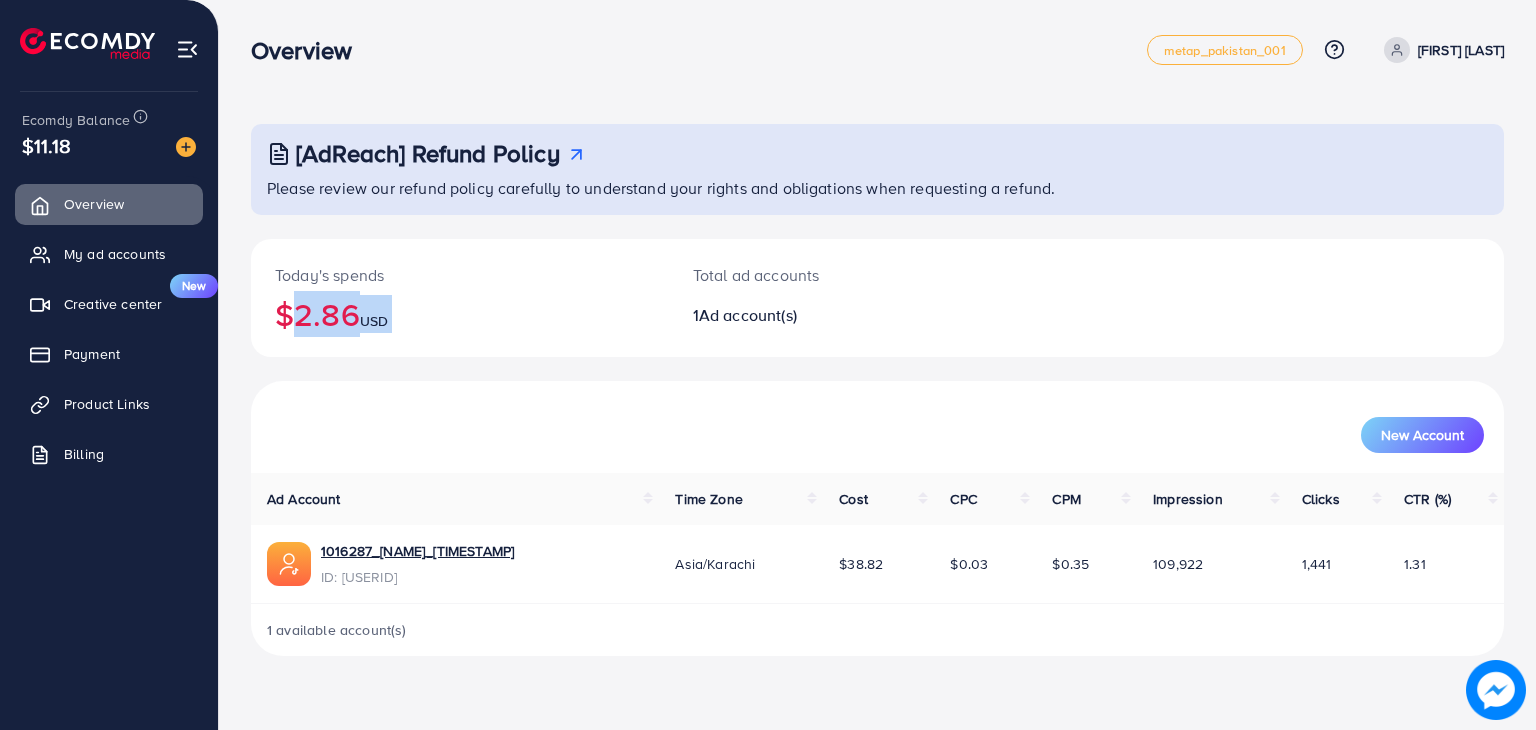 click on "$2.86  USD" at bounding box center (460, 314) 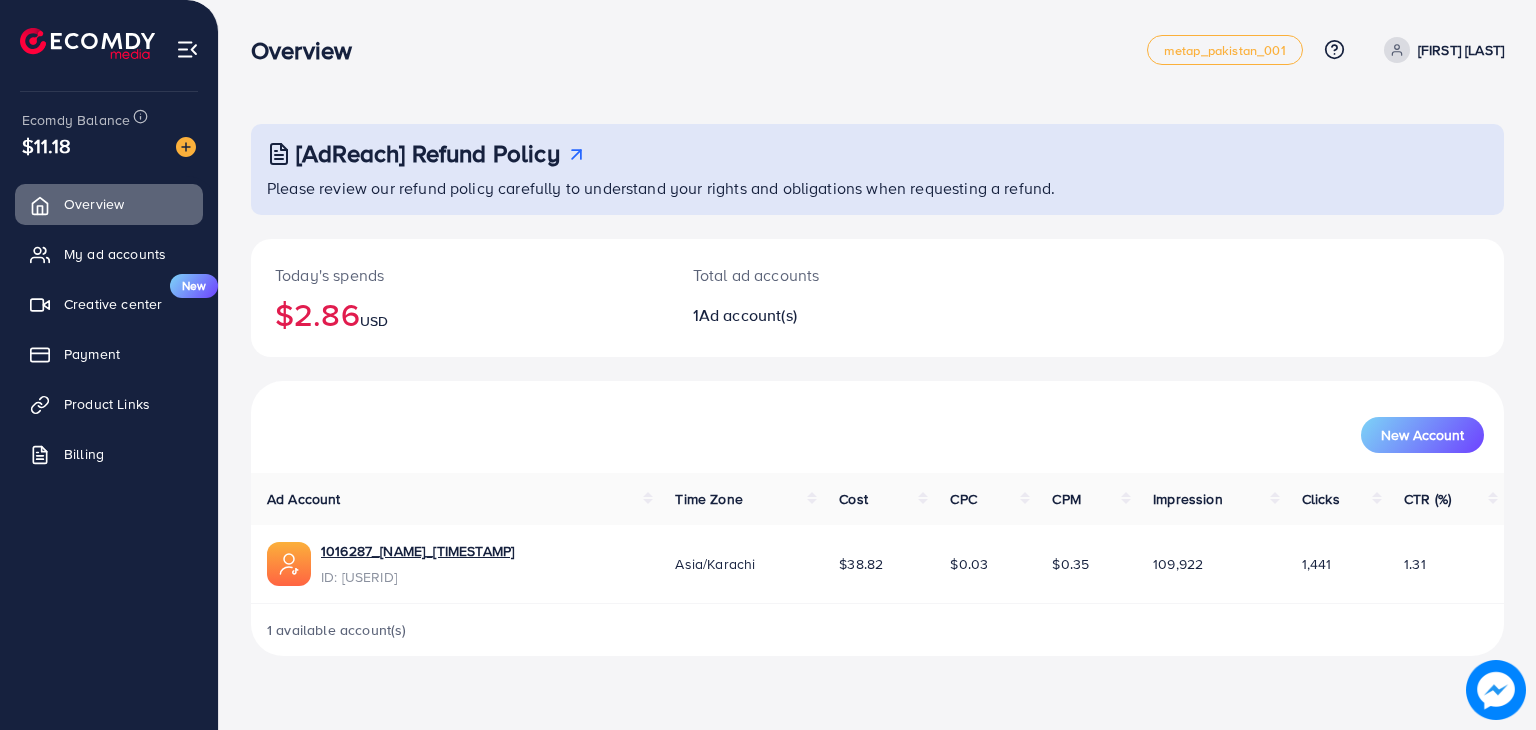 click on "Total ad accounts   1  Ad account(s)" at bounding box center (825, 298) 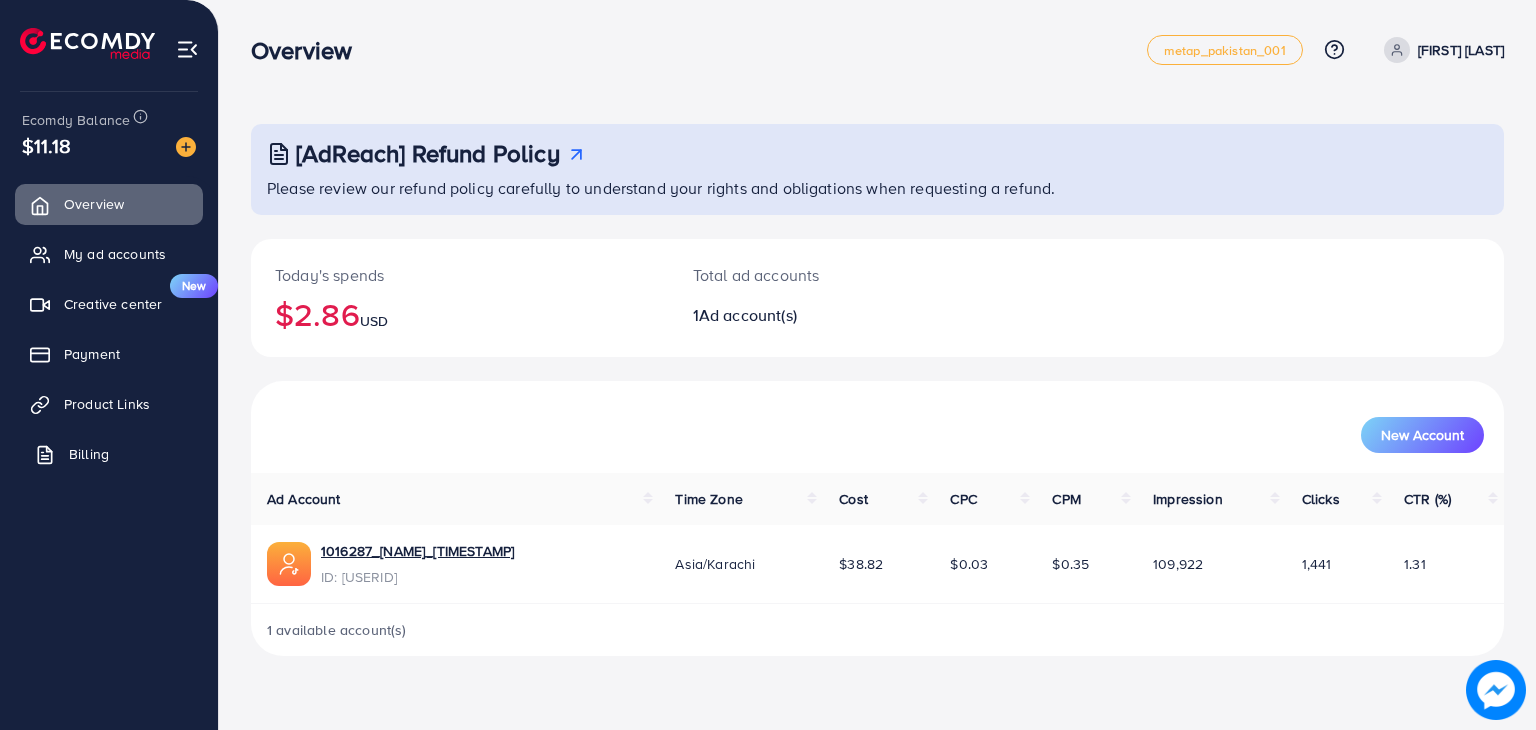 click on "Billing" at bounding box center (109, 454) 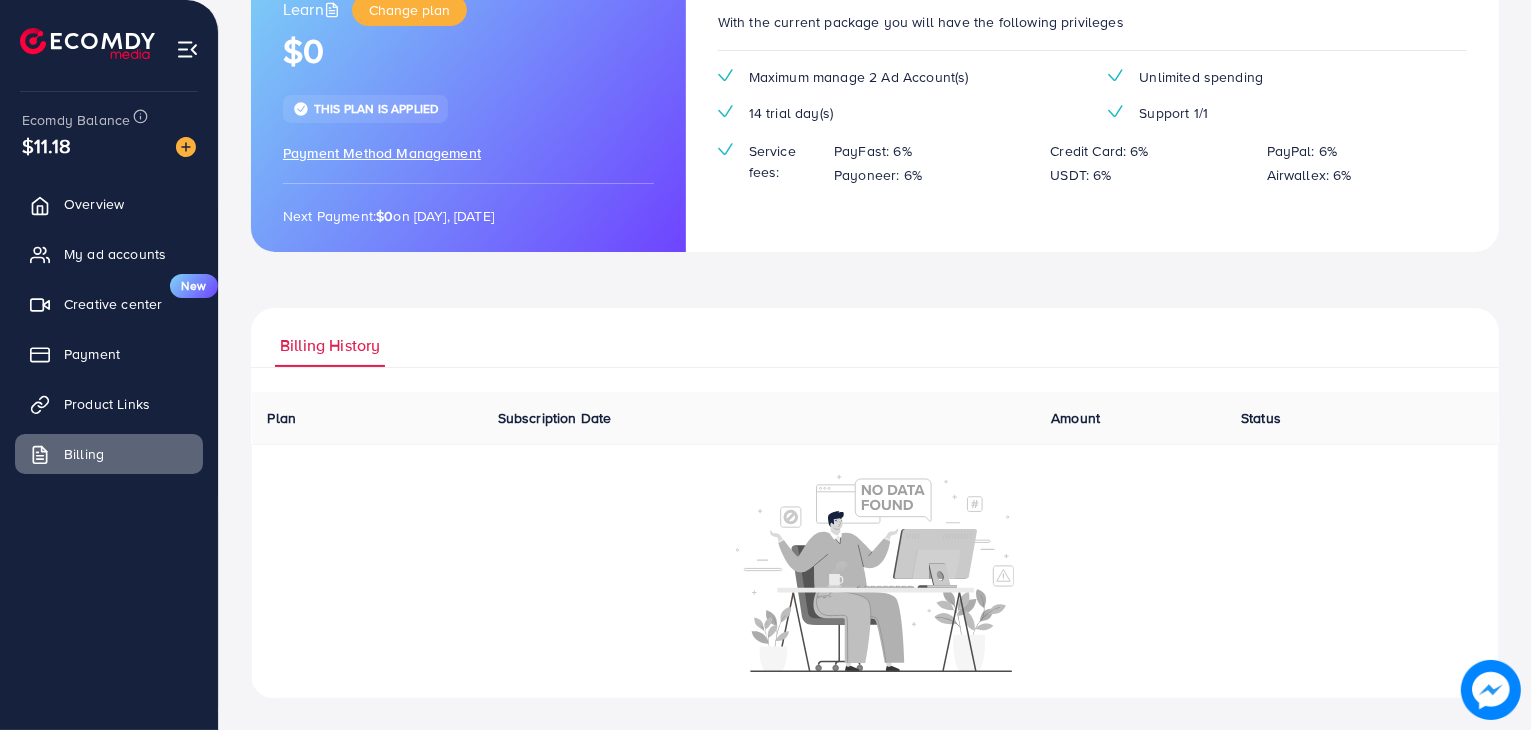 scroll, scrollTop: 0, scrollLeft: 0, axis: both 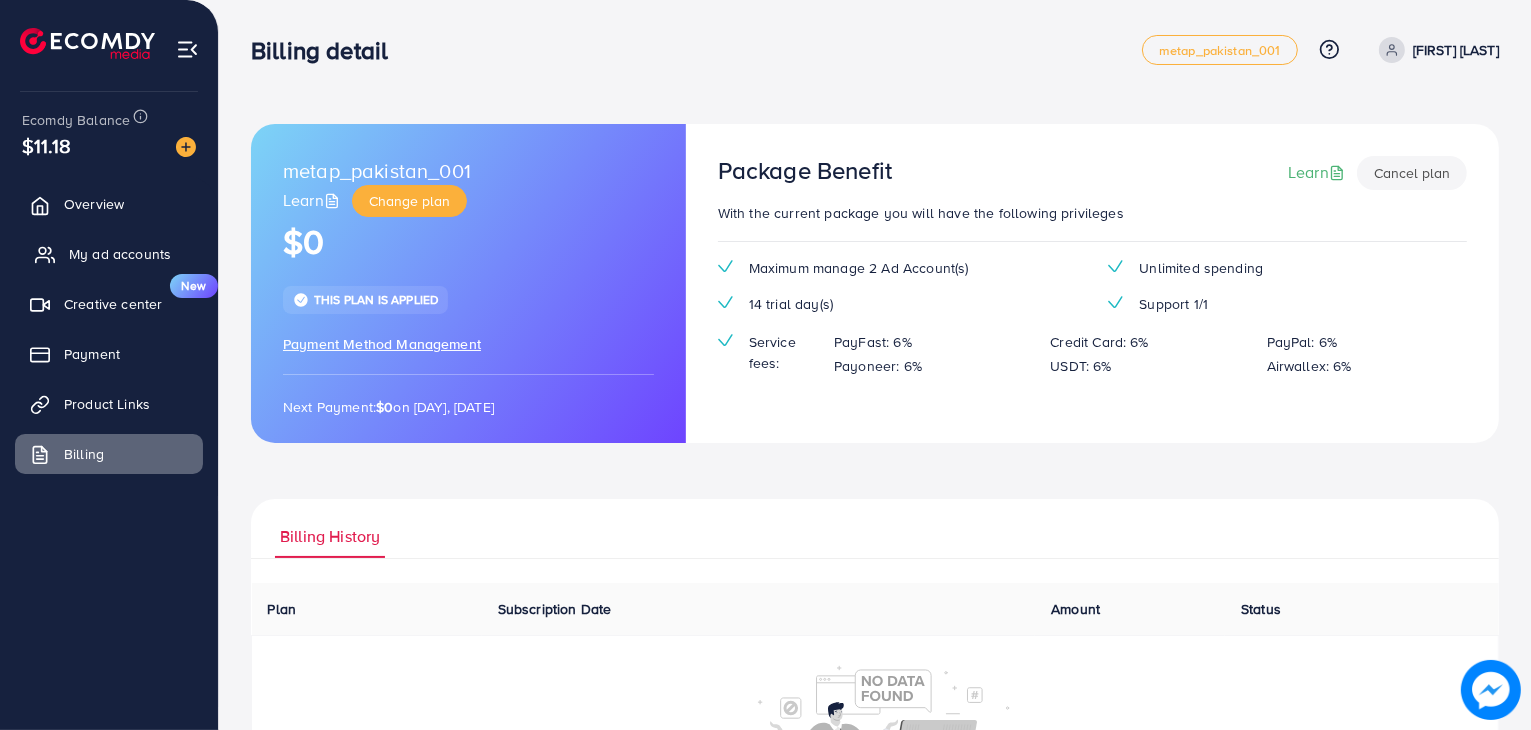 click on "My ad accounts" at bounding box center (120, 254) 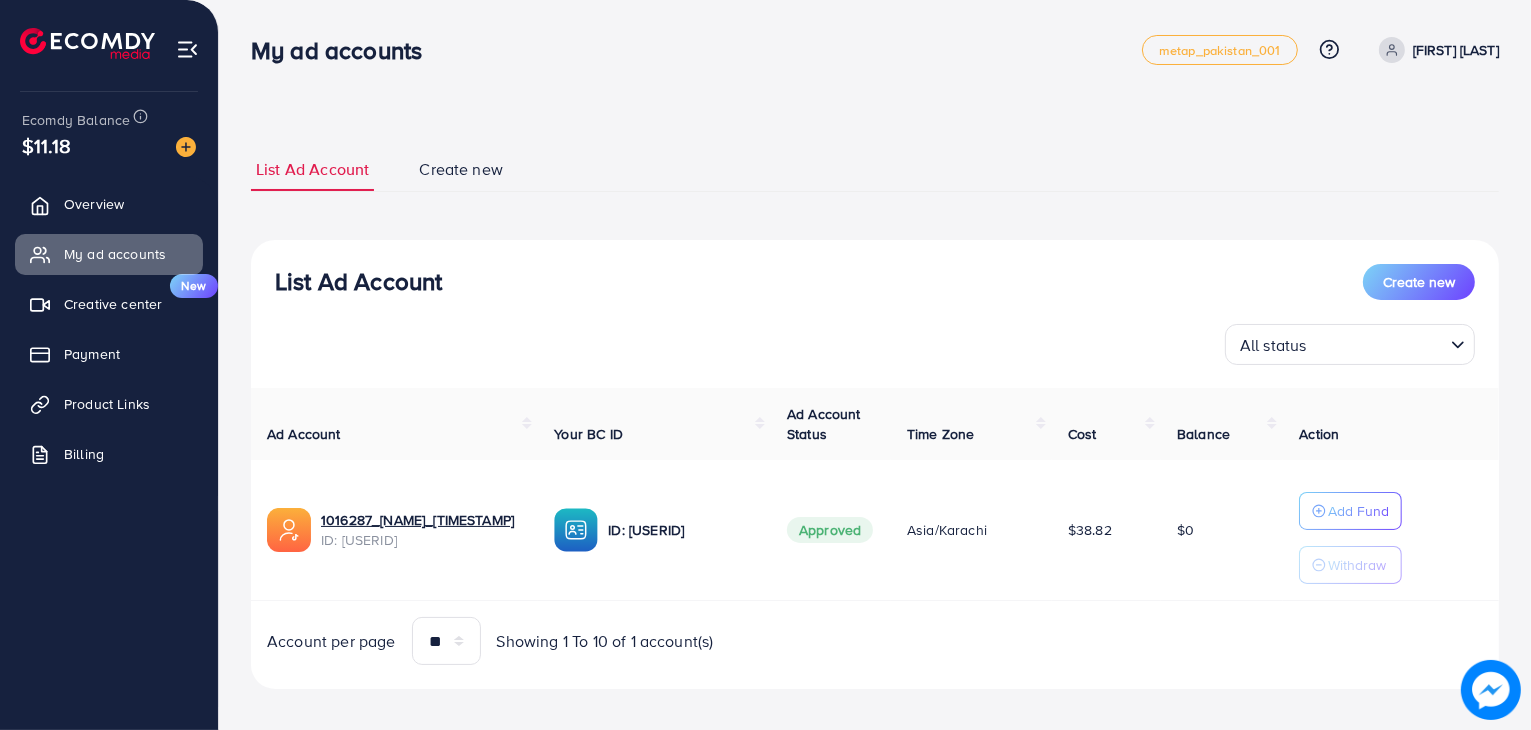 click at bounding box center [1378, 344] 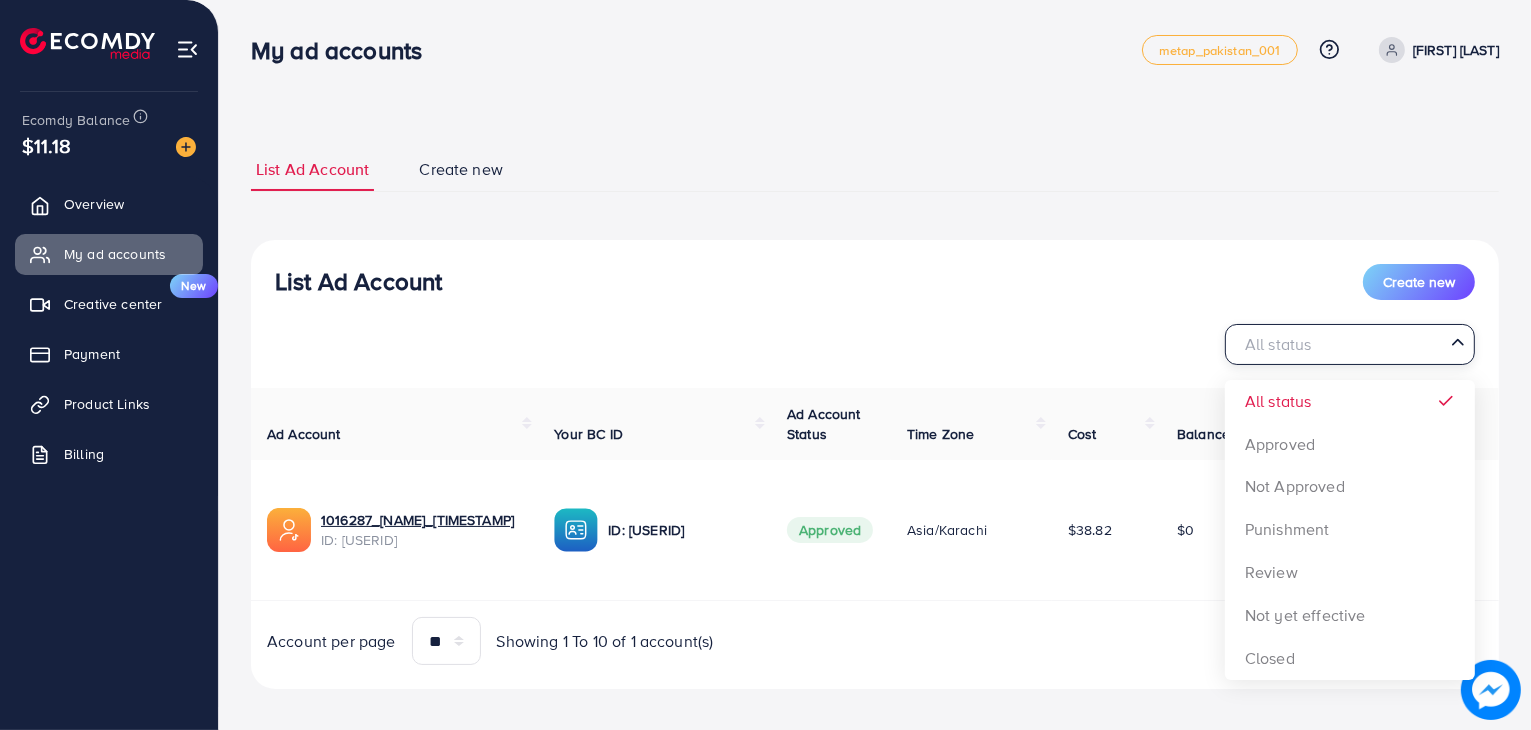click at bounding box center [1338, 344] 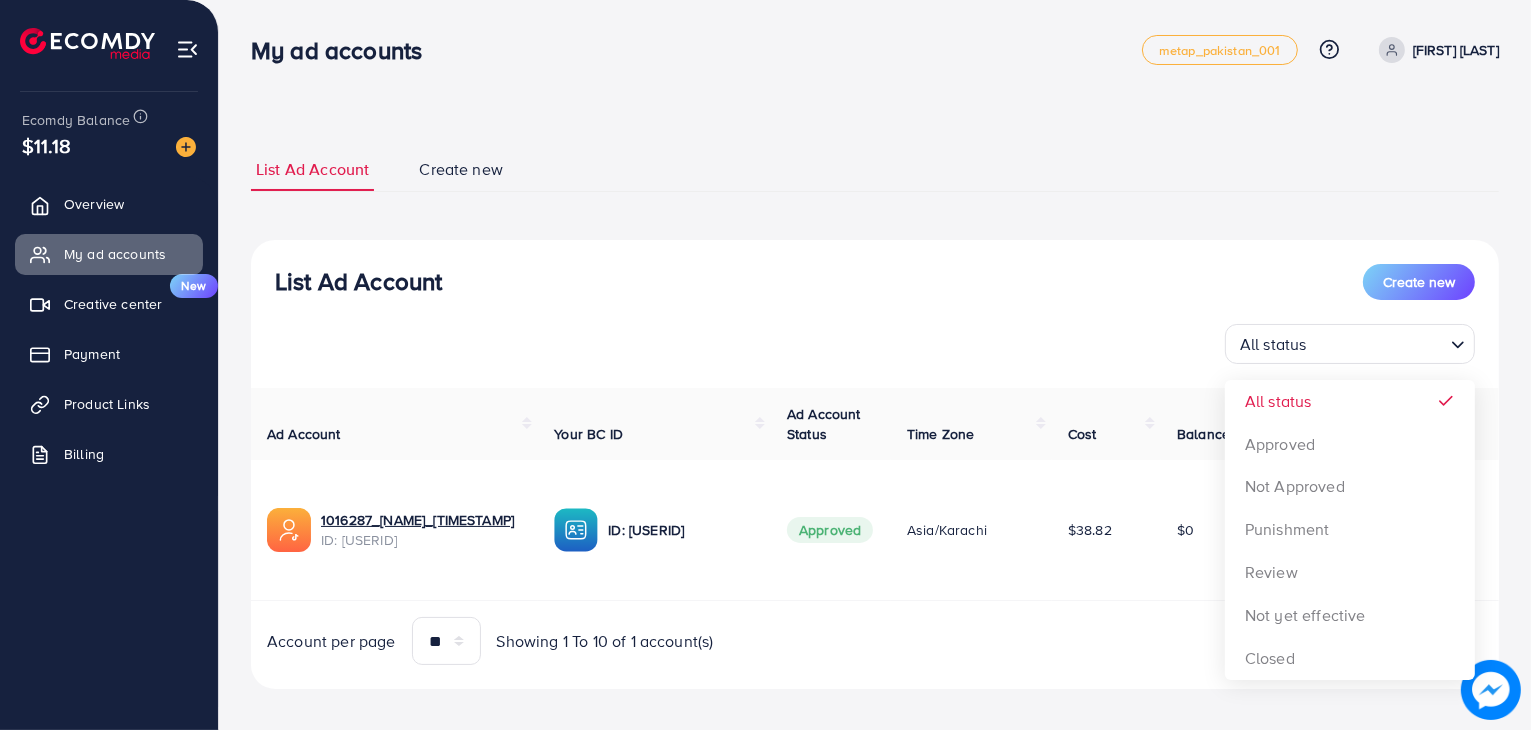 click on "List Ad Account   Create new
All status
Loading...
All status
Approved
Not Approved
Punishment
Review
Not yet effective
Closed
Ad Account Your BC ID Ad Account Status Time Zone Cost Balance Action            1016287_[NAME]_[TIMESTAMP]  ID: [USERID] ID: [USERID]  Approved   Asia/Karachi   $38.82   $0   Add Fund   Withdraw           Account per page  ** ** ** ***  Showing 1 To 10 of 1 account(s)" at bounding box center [875, 465] 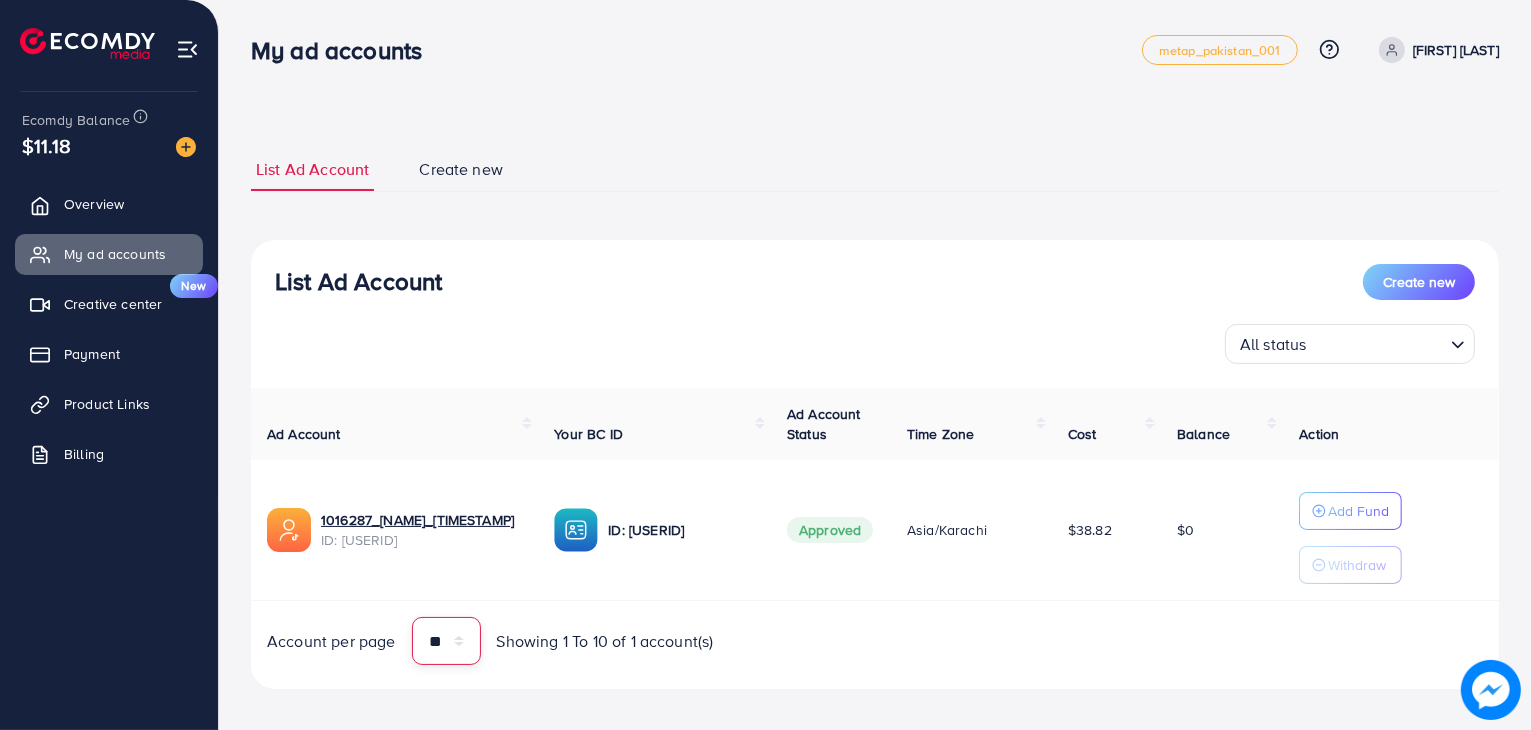 click on "** ** ** ***" at bounding box center [446, 641] 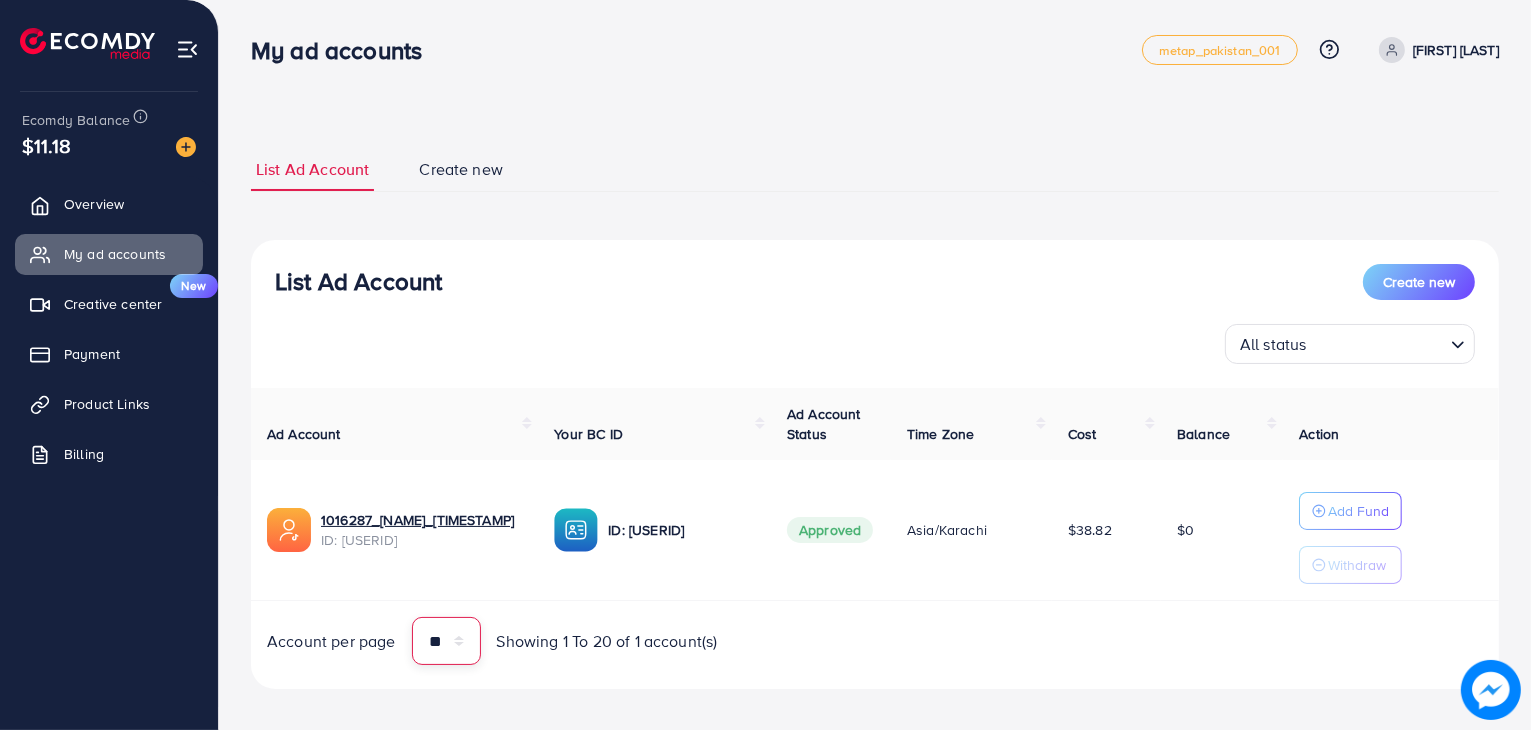 scroll, scrollTop: 14, scrollLeft: 0, axis: vertical 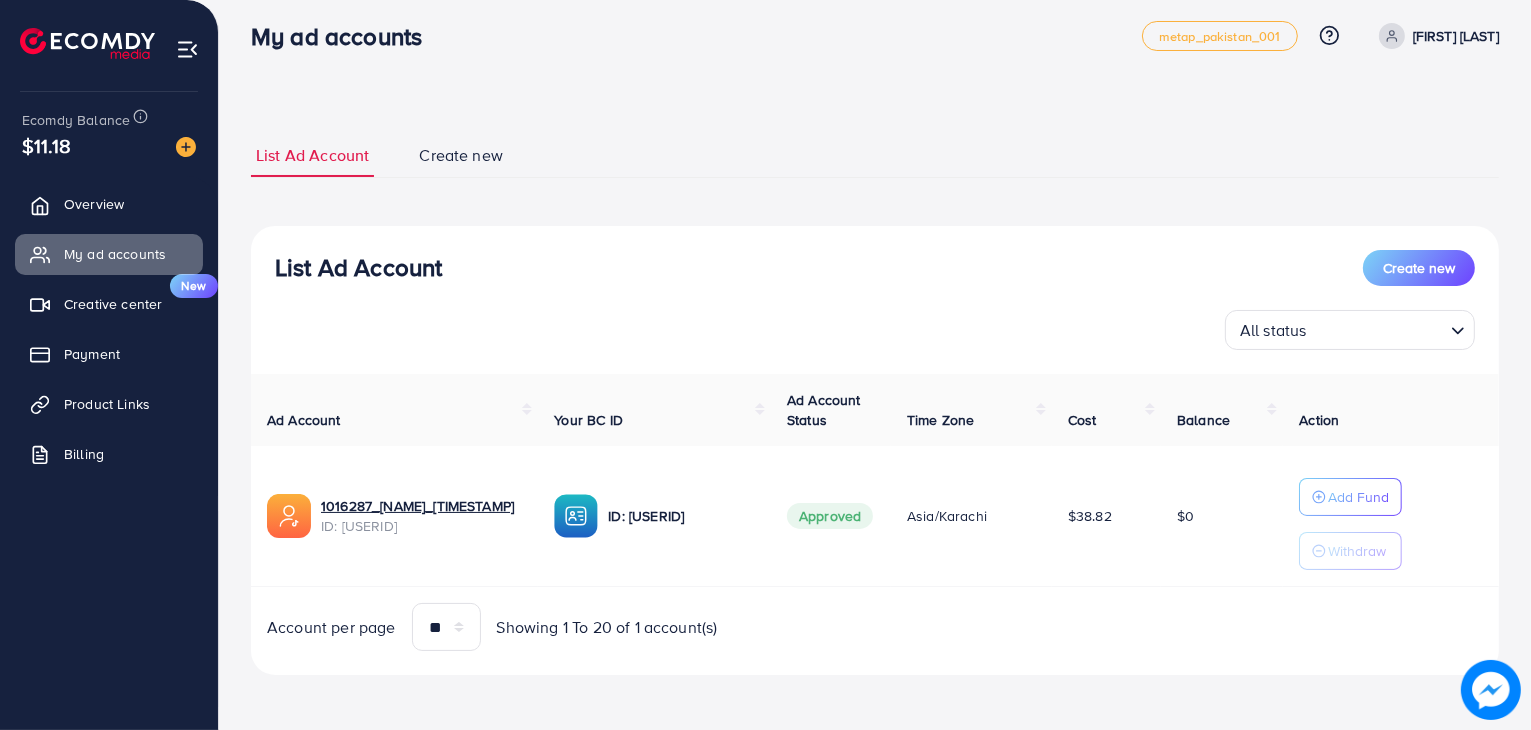click on "Balance" at bounding box center (1222, 410) 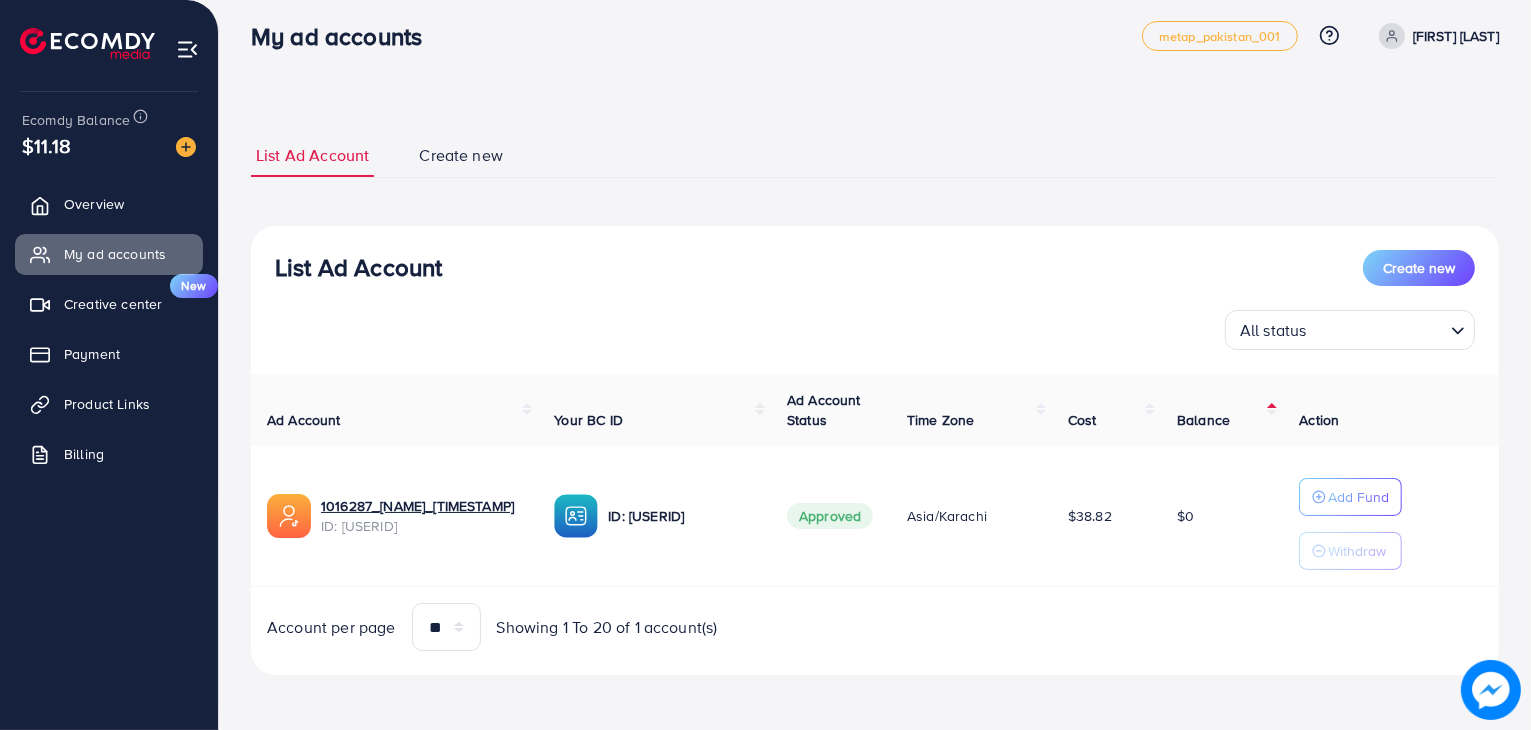 click on "Balance" at bounding box center (1222, 410) 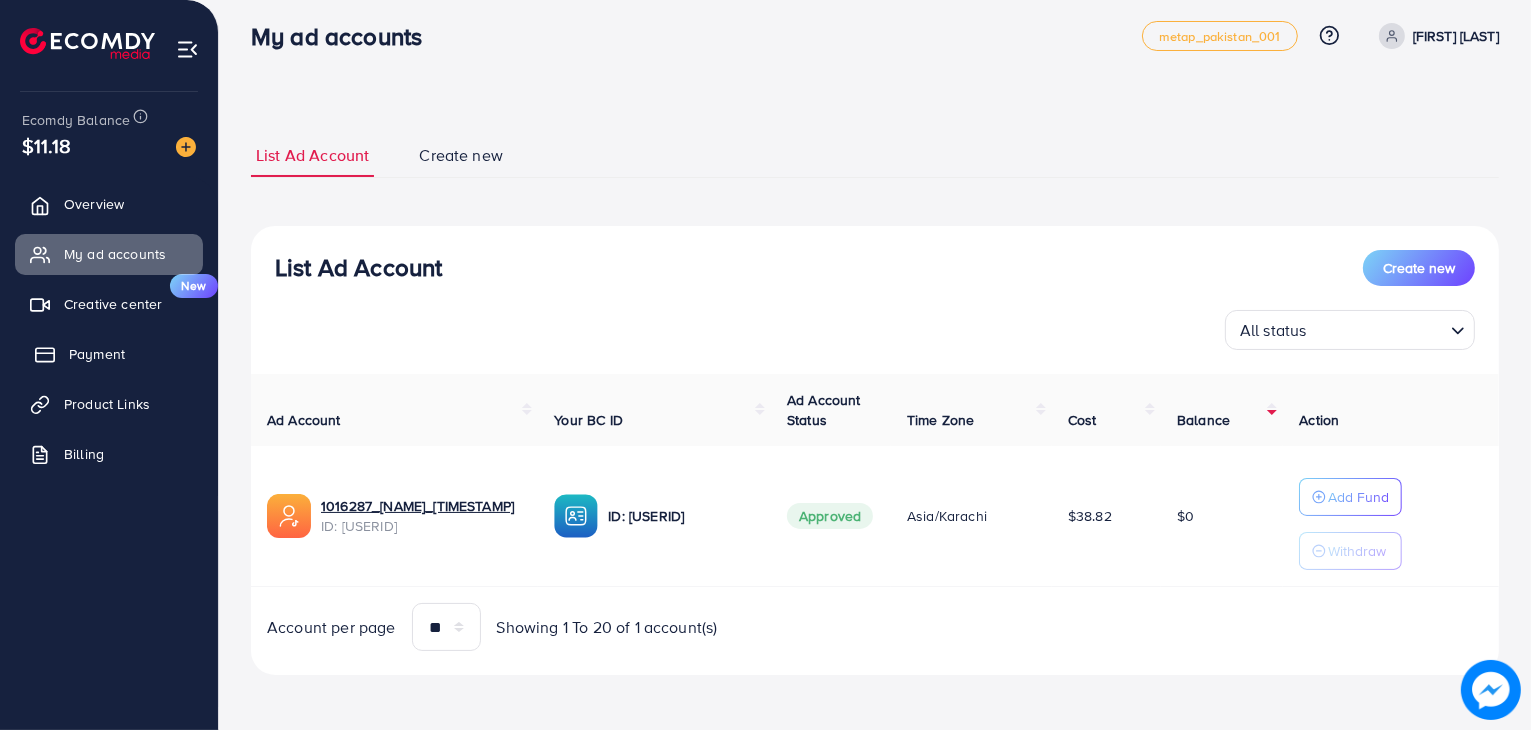 click on "Payment" at bounding box center [97, 354] 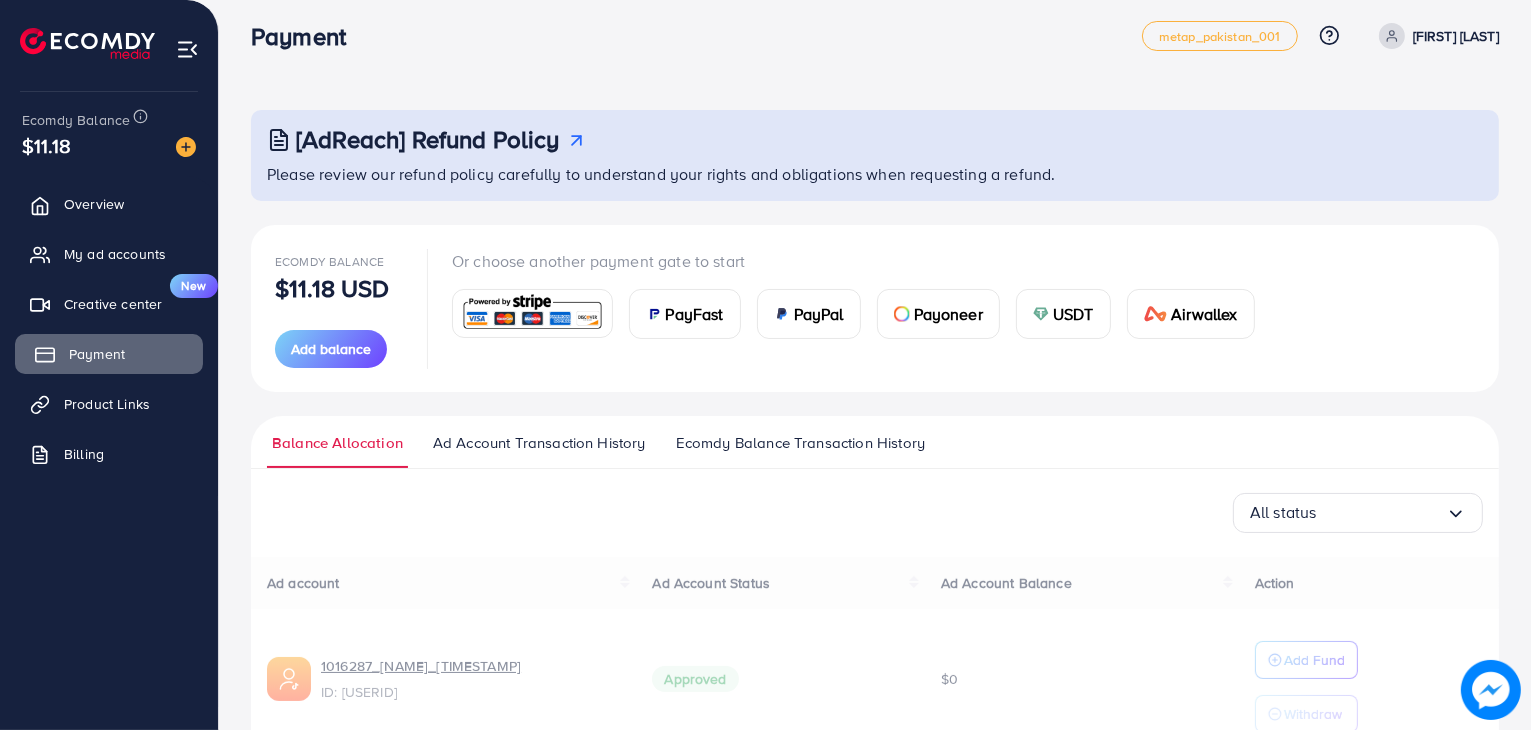 scroll, scrollTop: 0, scrollLeft: 0, axis: both 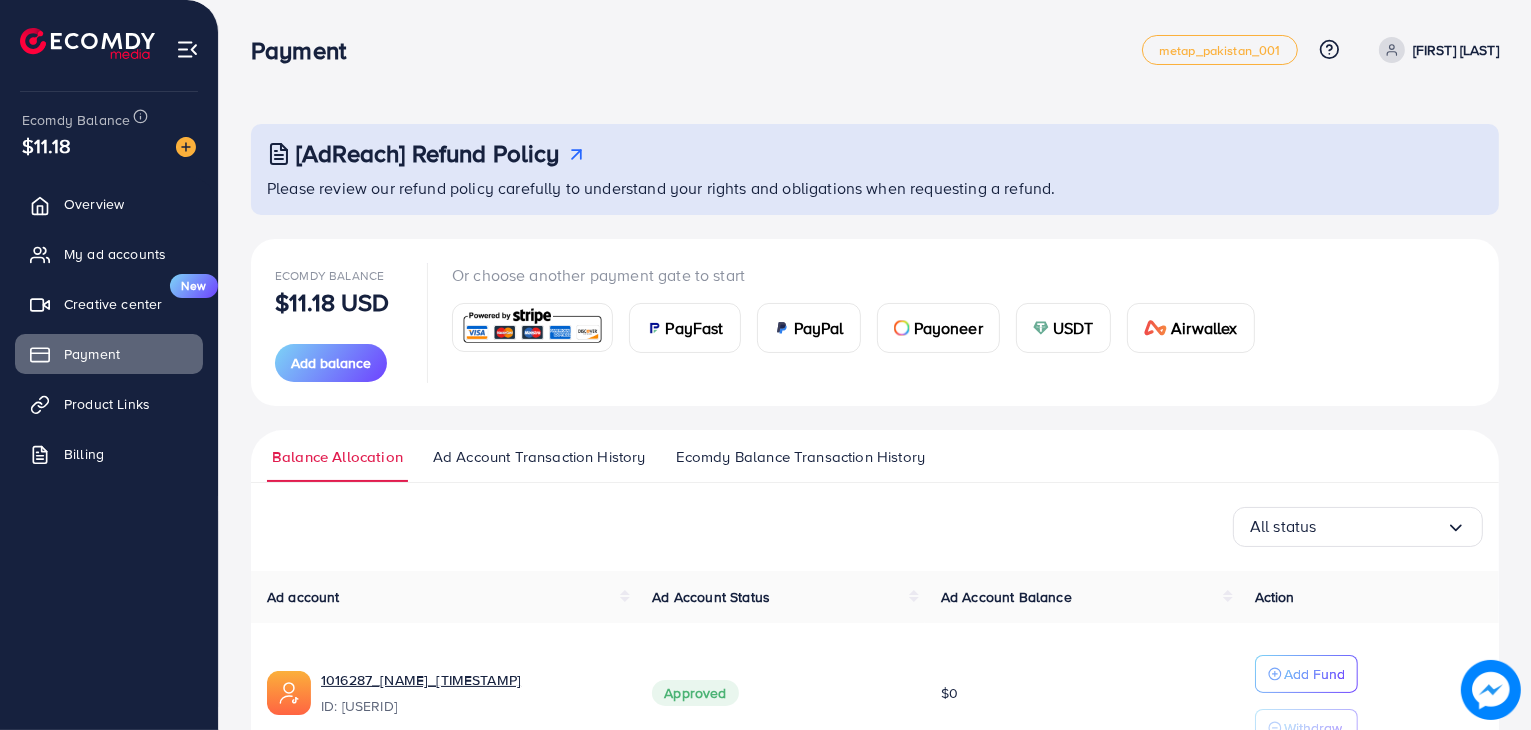 click on "Airwallex" at bounding box center [1204, 328] 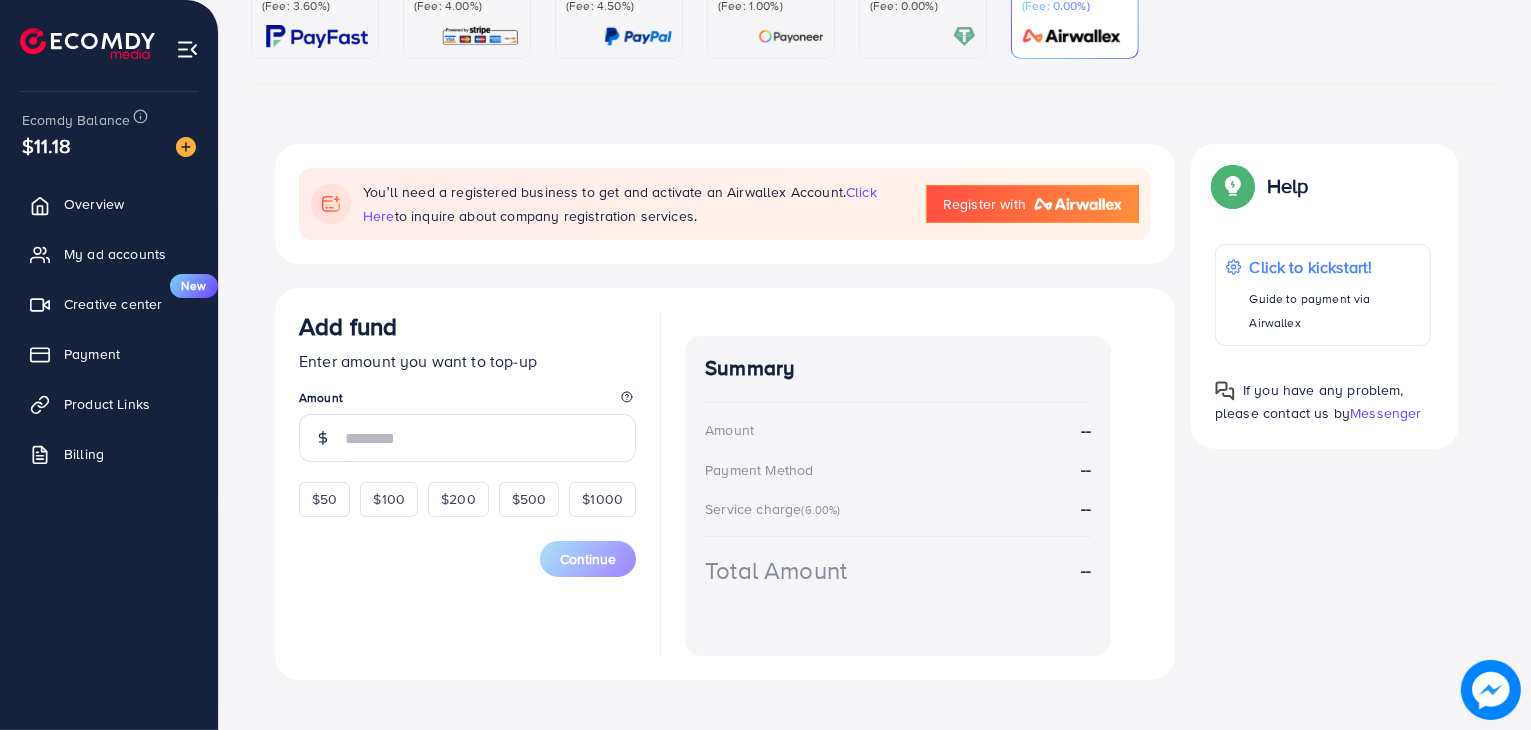 scroll, scrollTop: 0, scrollLeft: 0, axis: both 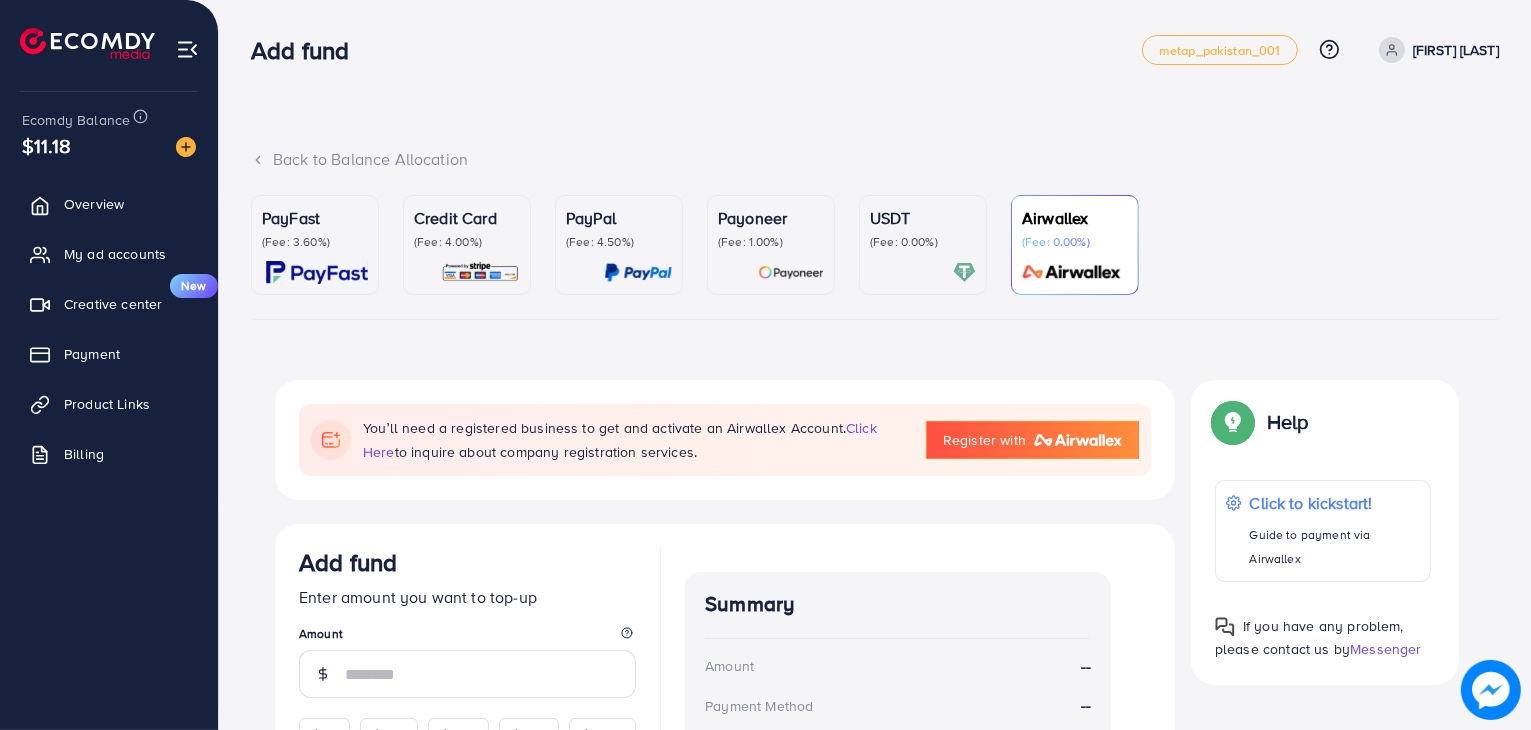 click at bounding box center [87, 43] 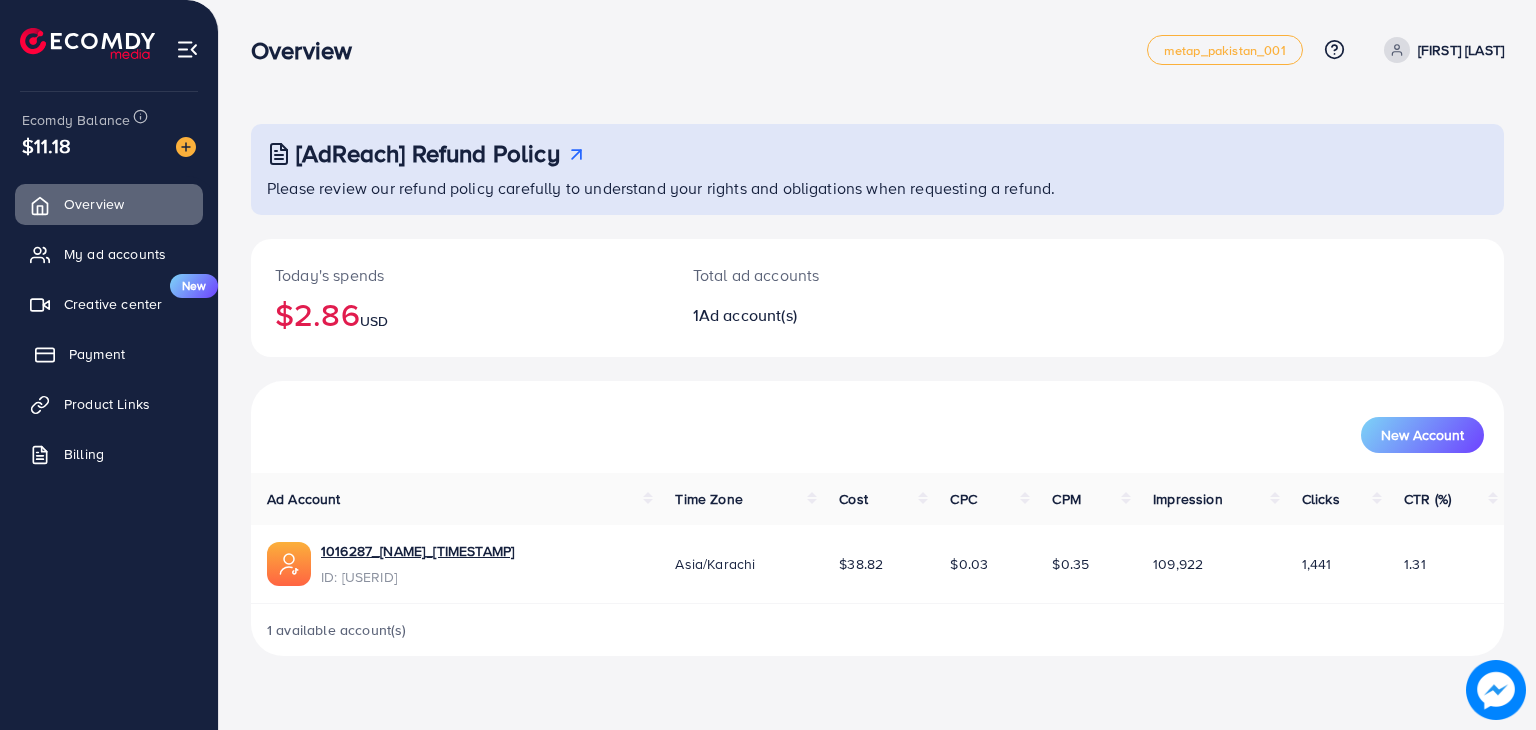 click on "Payment" at bounding box center [97, 354] 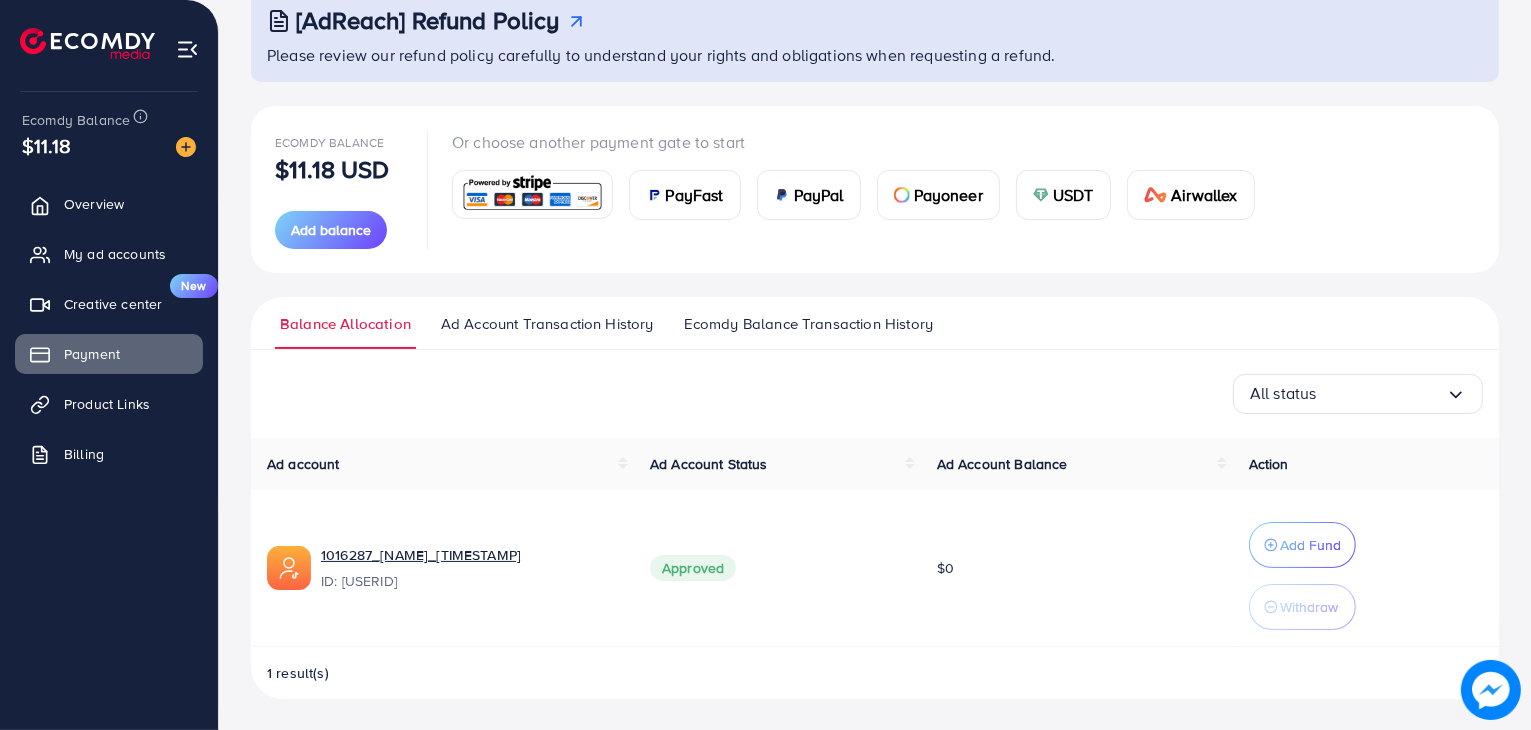 scroll, scrollTop: 0, scrollLeft: 0, axis: both 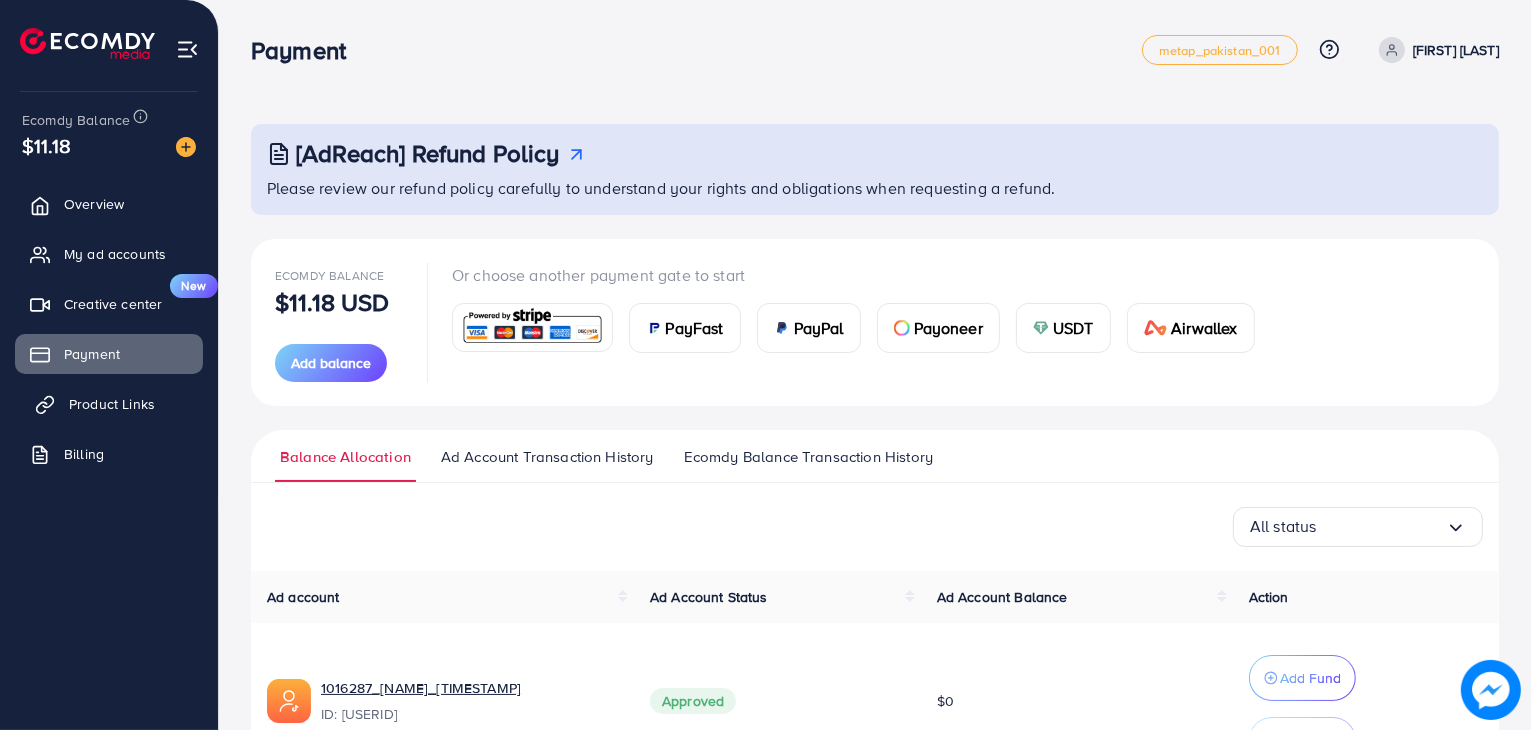 click on "Product Links" at bounding box center [109, 404] 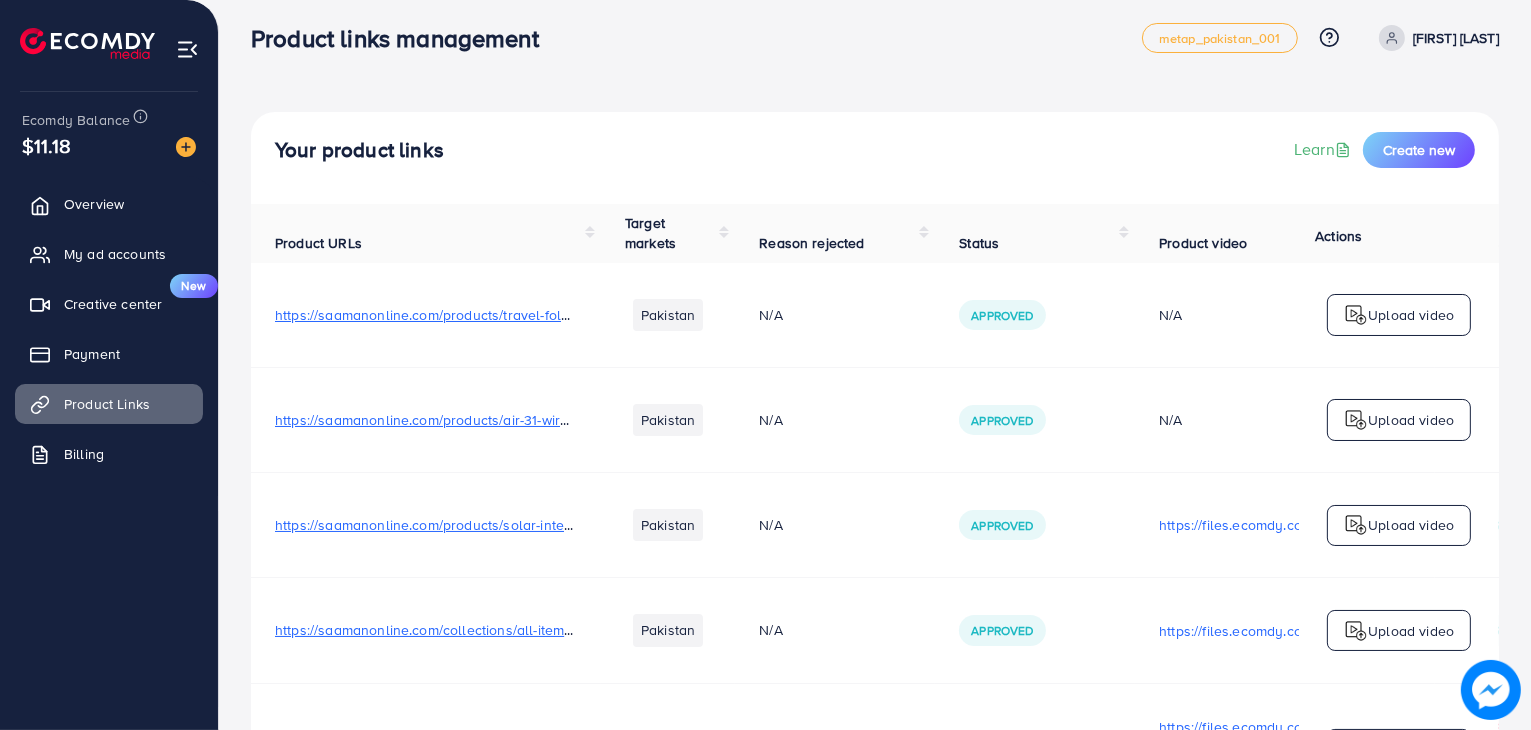 scroll, scrollTop: 11, scrollLeft: 0, axis: vertical 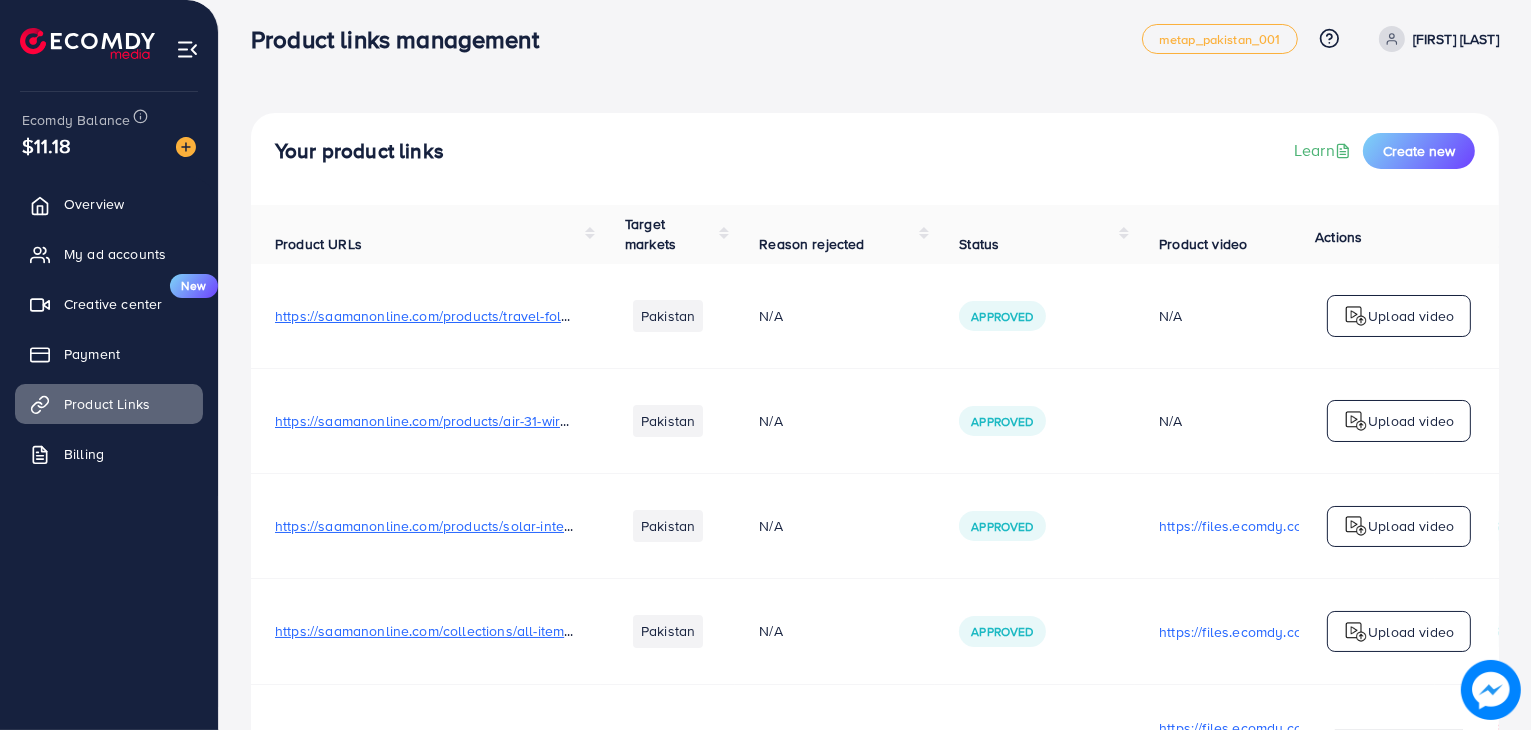 click on "Upload video" at bounding box center [1411, 316] 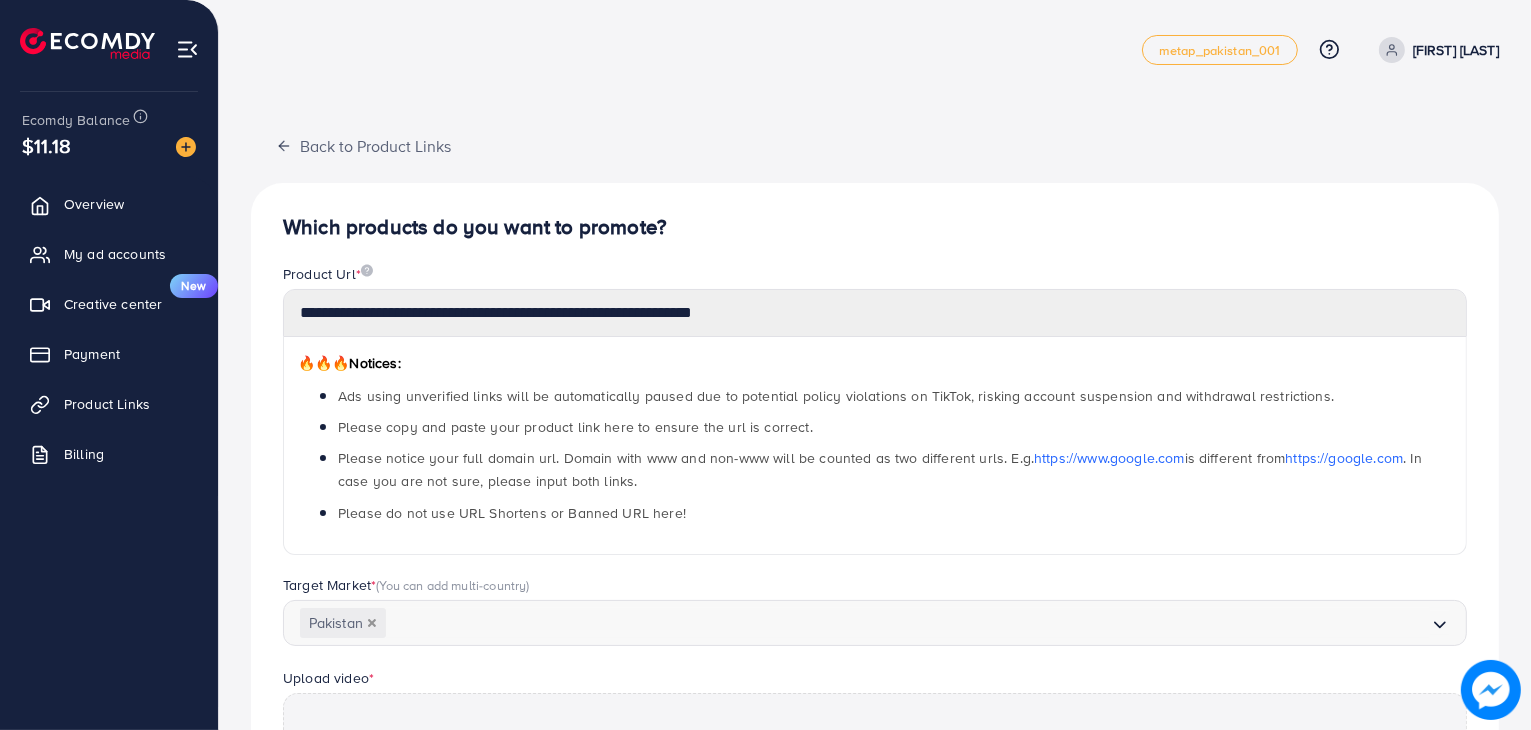 scroll, scrollTop: 369, scrollLeft: 0, axis: vertical 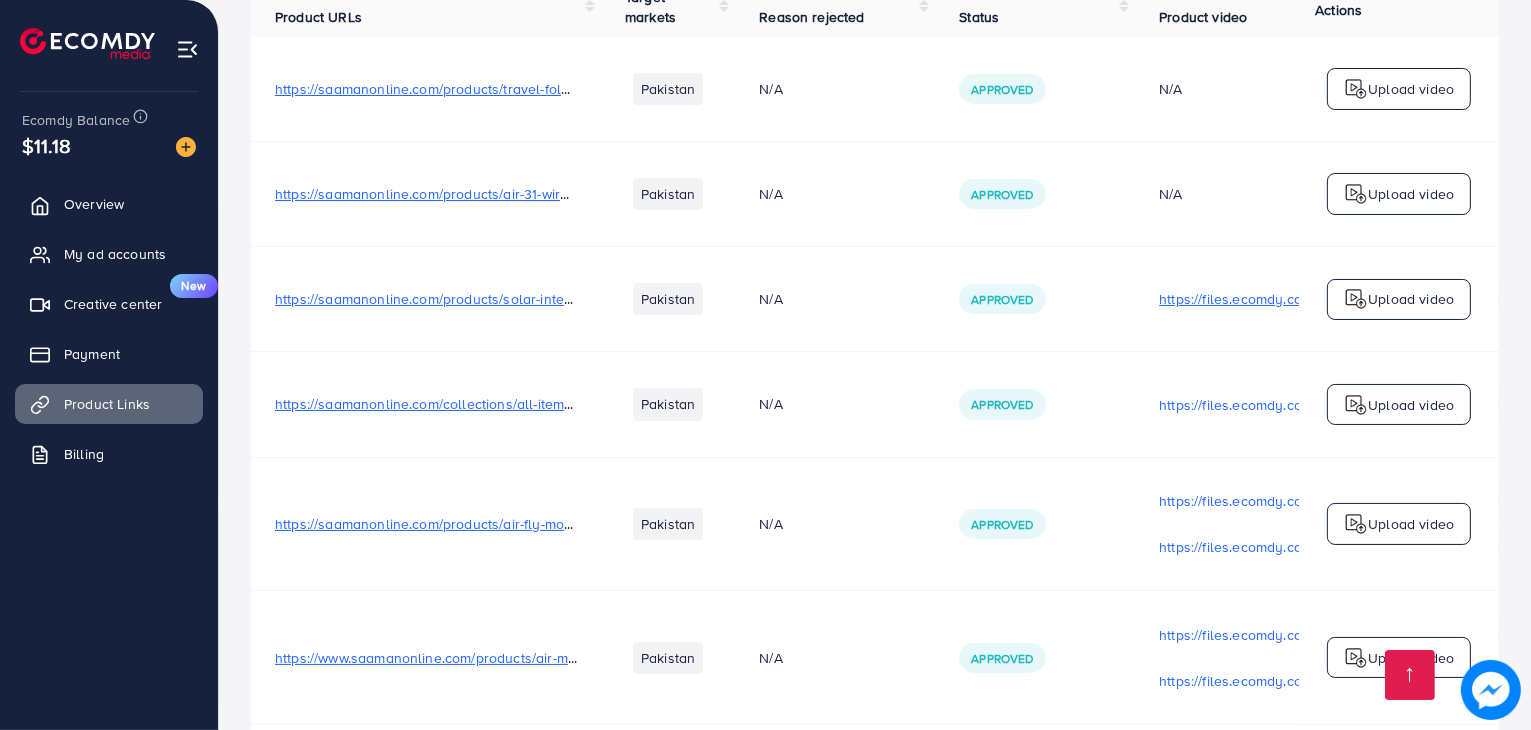 click on "https://files.ecomdy.com/videos/c841b0f8-15a7-460c-8020-a520c2b3ae8c-1724859100813.mp4" at bounding box center [1285, 299] 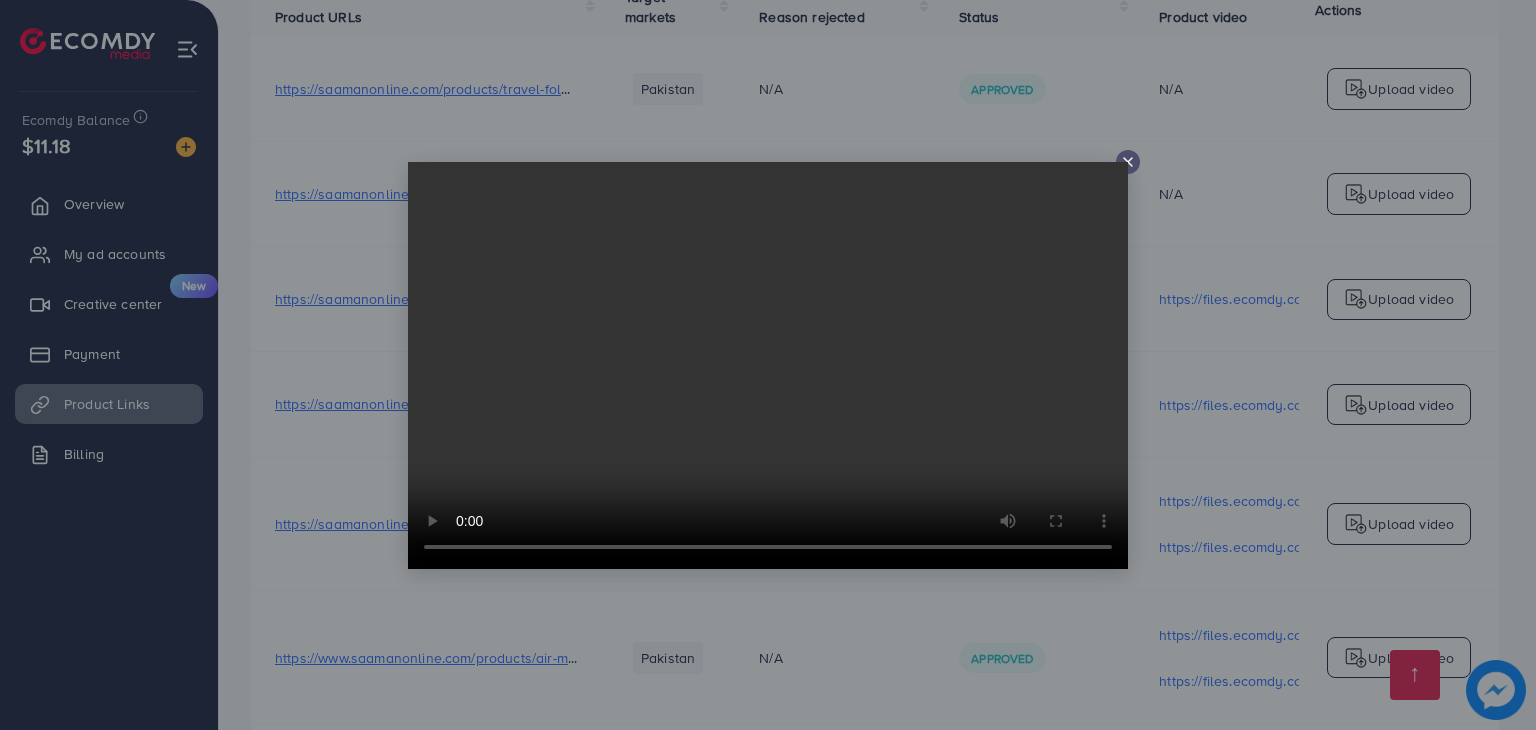 click at bounding box center [768, 365] 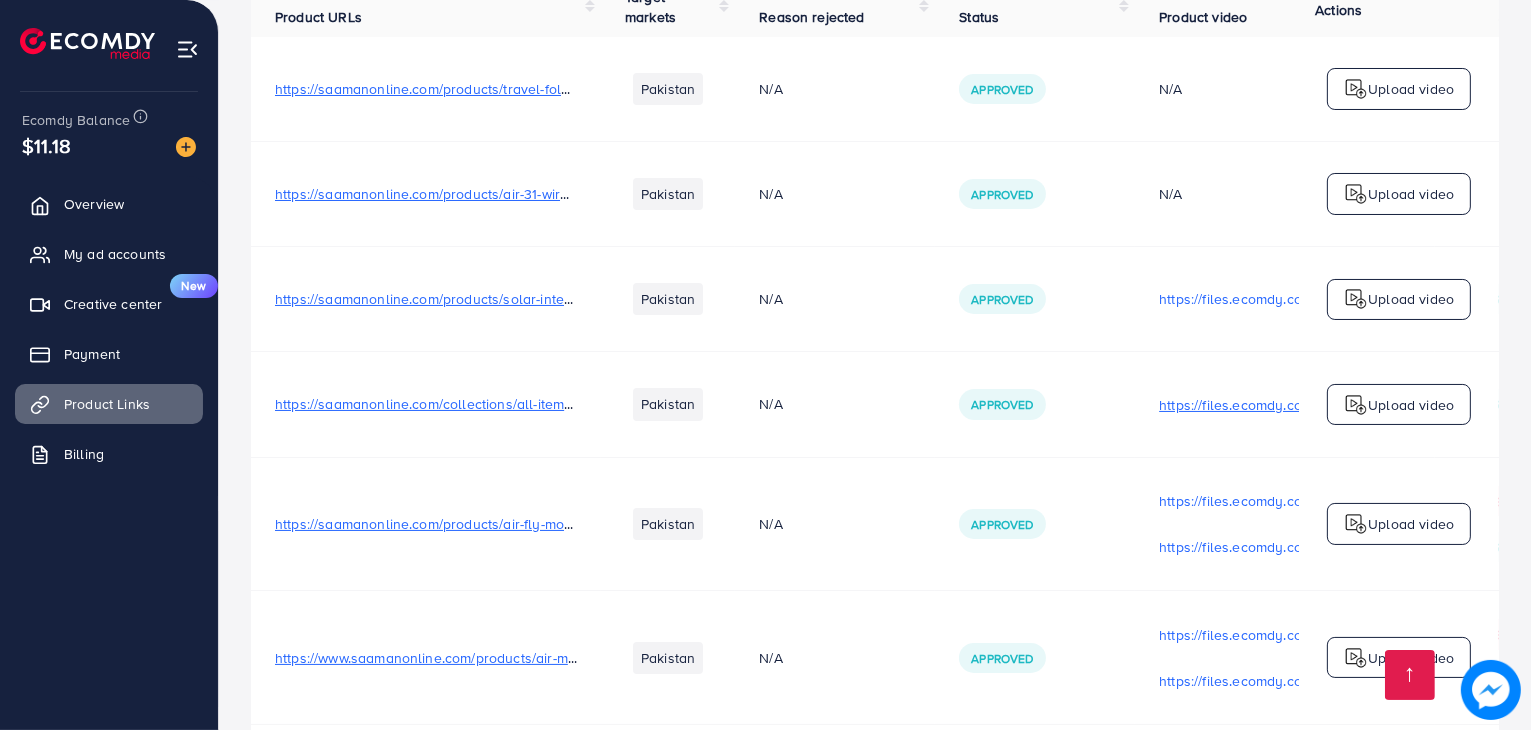click on "https://files.ecomdy.com/videos/f9243bdd-dea3-41a6-870c-d4a0789a77e2-1724972351109.mp4" at bounding box center (1285, 405) 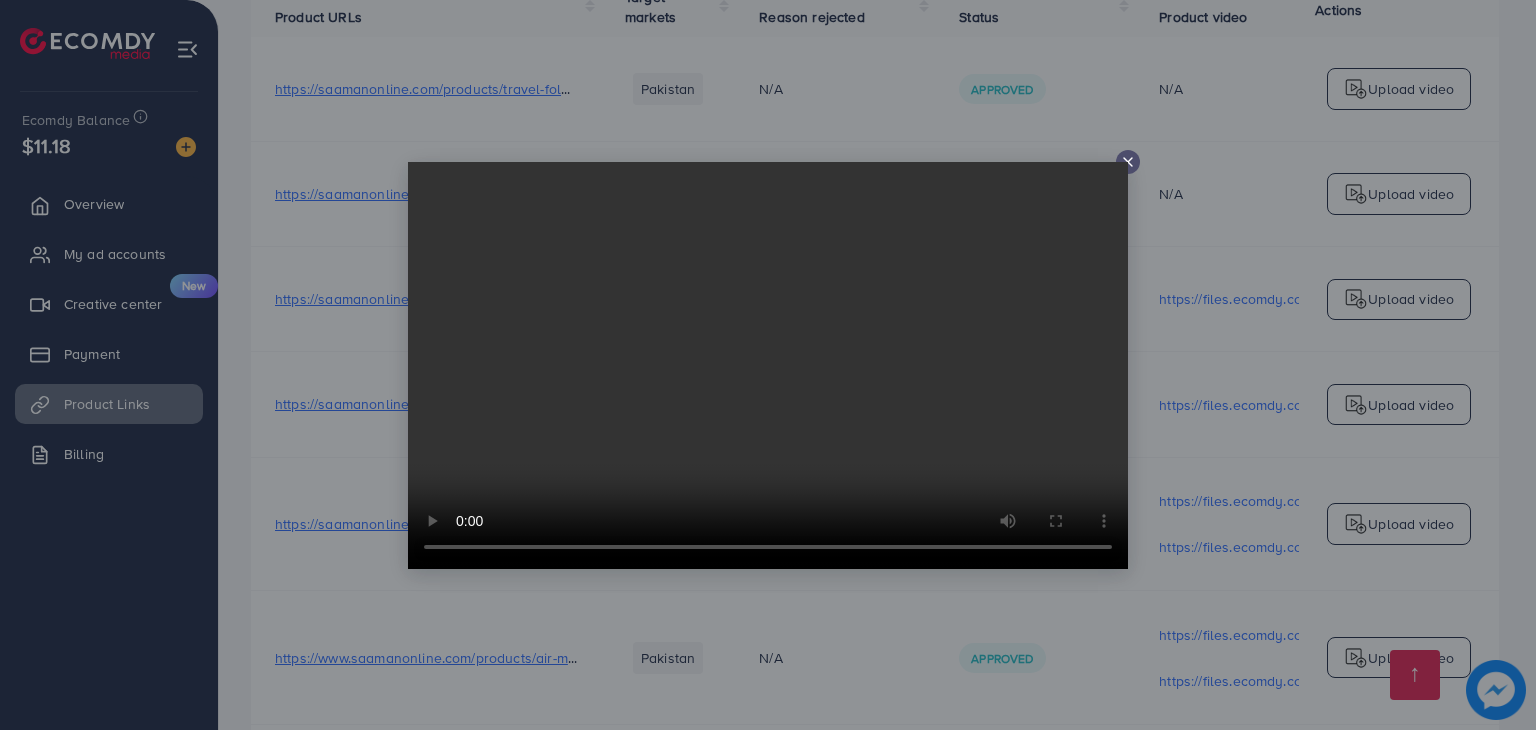 click at bounding box center [768, 365] 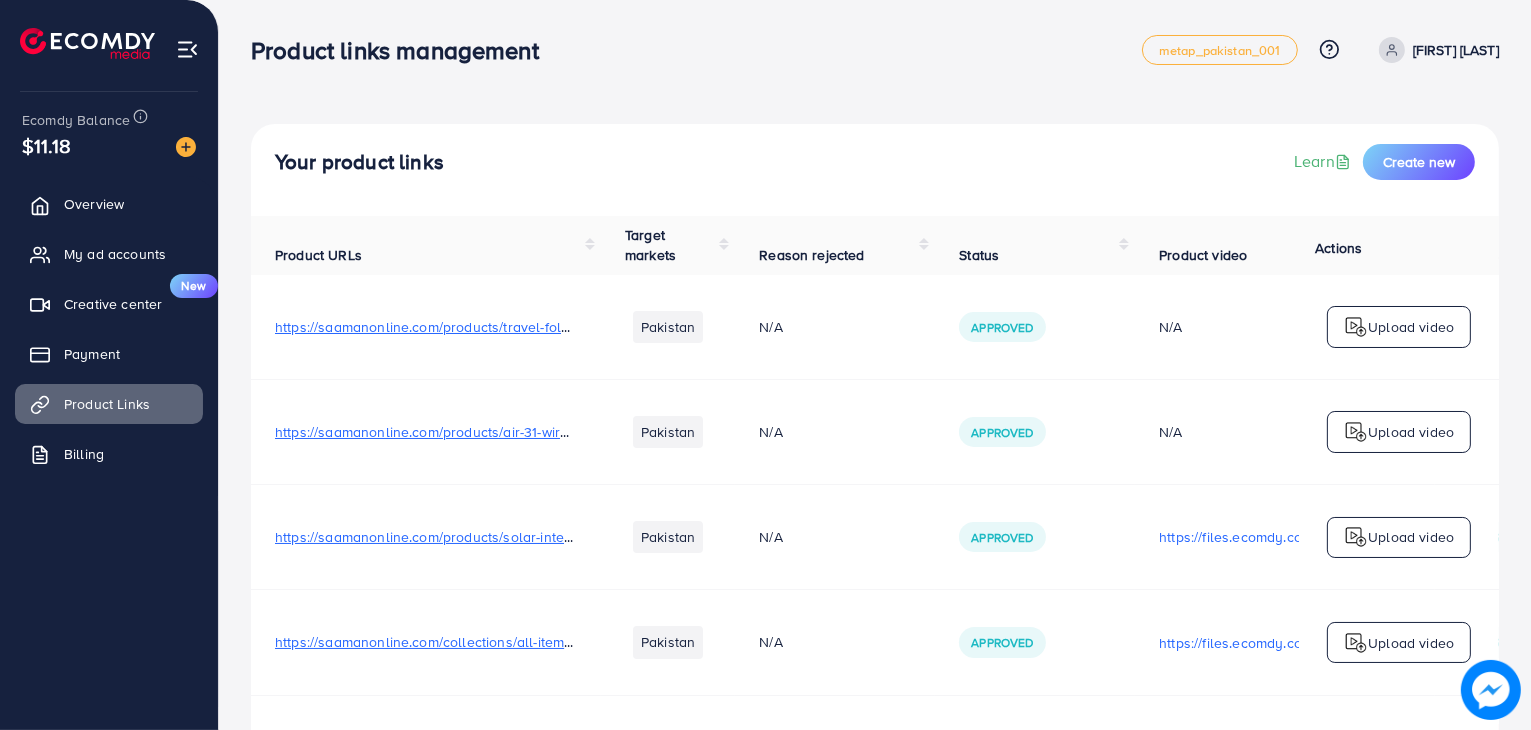 scroll, scrollTop: 432, scrollLeft: 0, axis: vertical 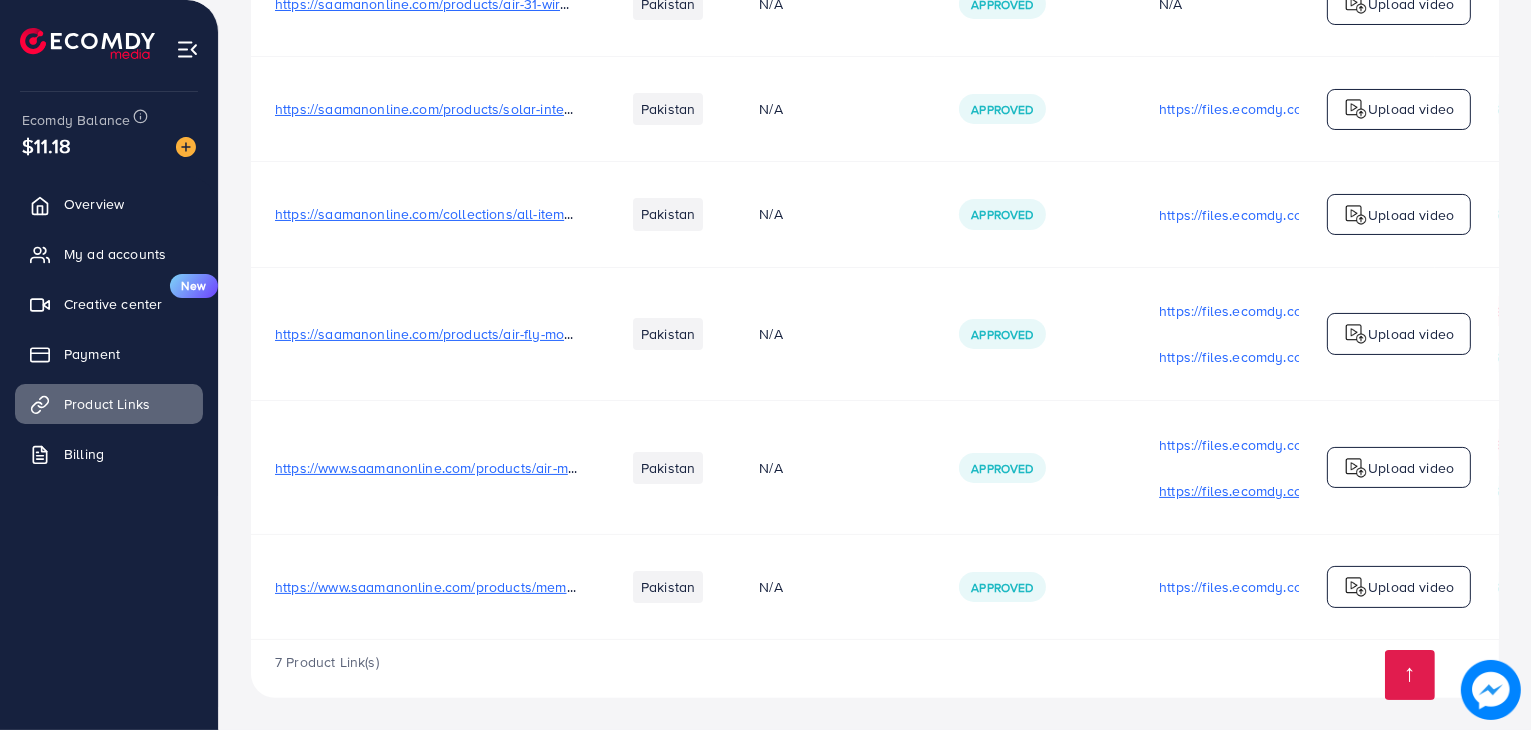 click on "https://files.ecomdy.com/videos/34a1e24b-507e-4701-9844-e4e135f0e895-1727182128350.mp4" at bounding box center (1285, 491) 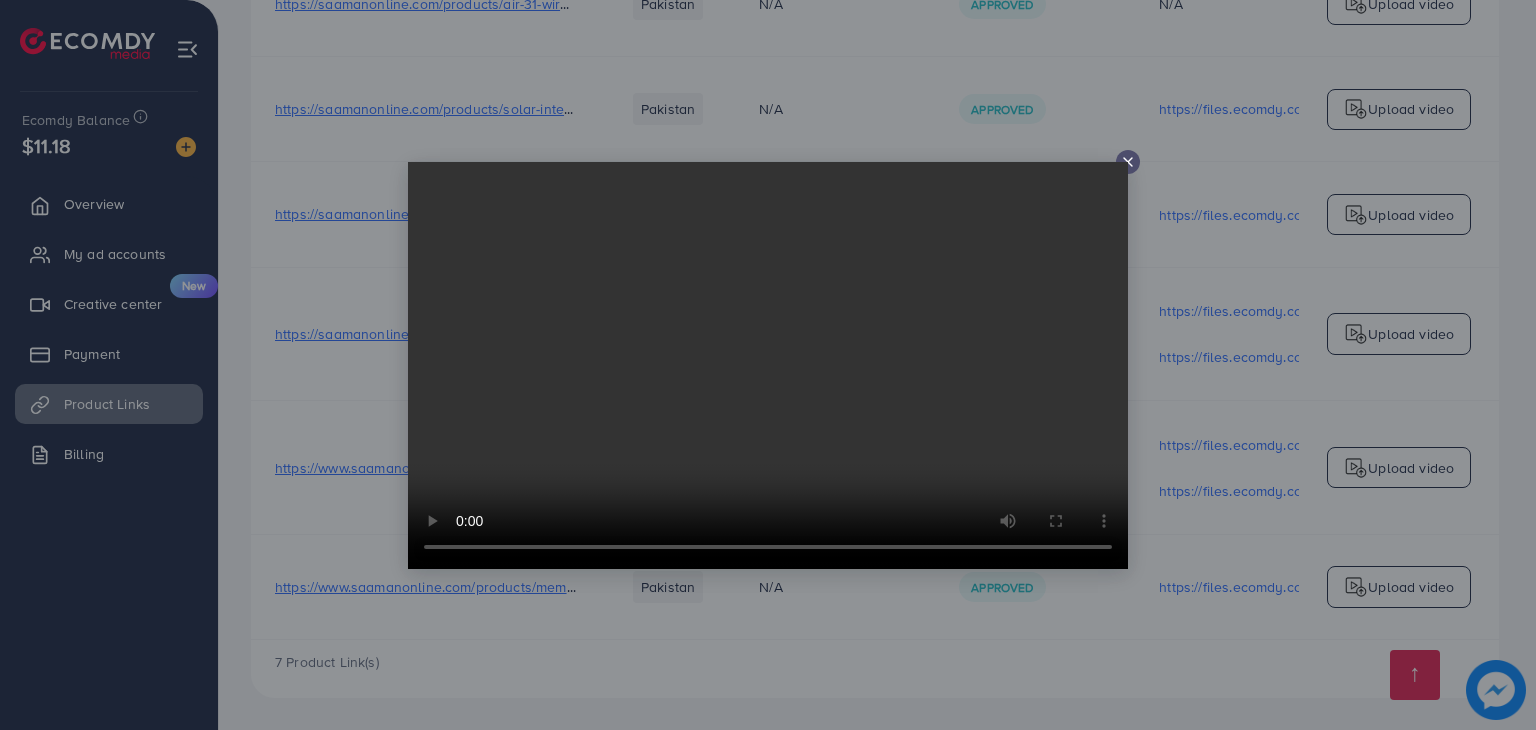 click 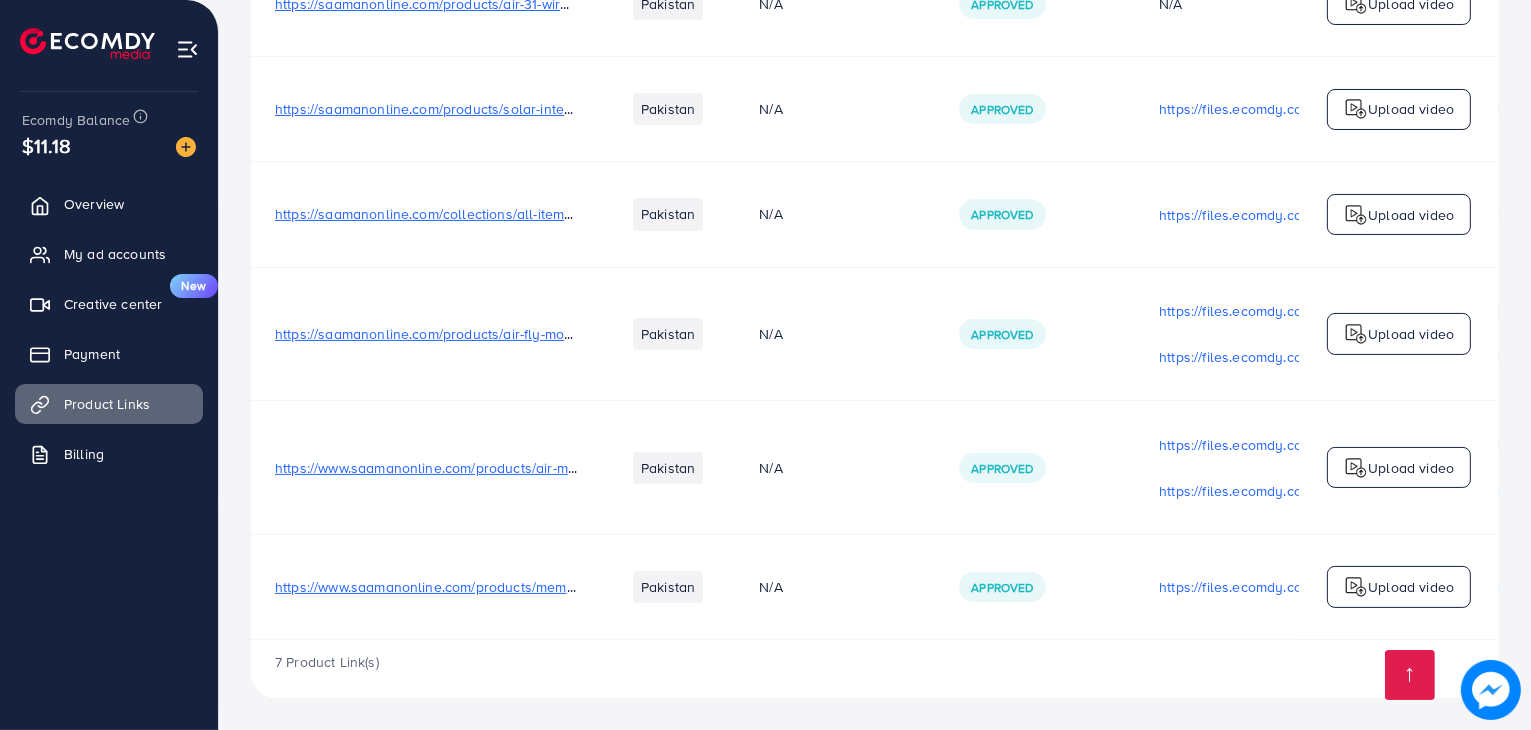 scroll, scrollTop: 0, scrollLeft: 0, axis: both 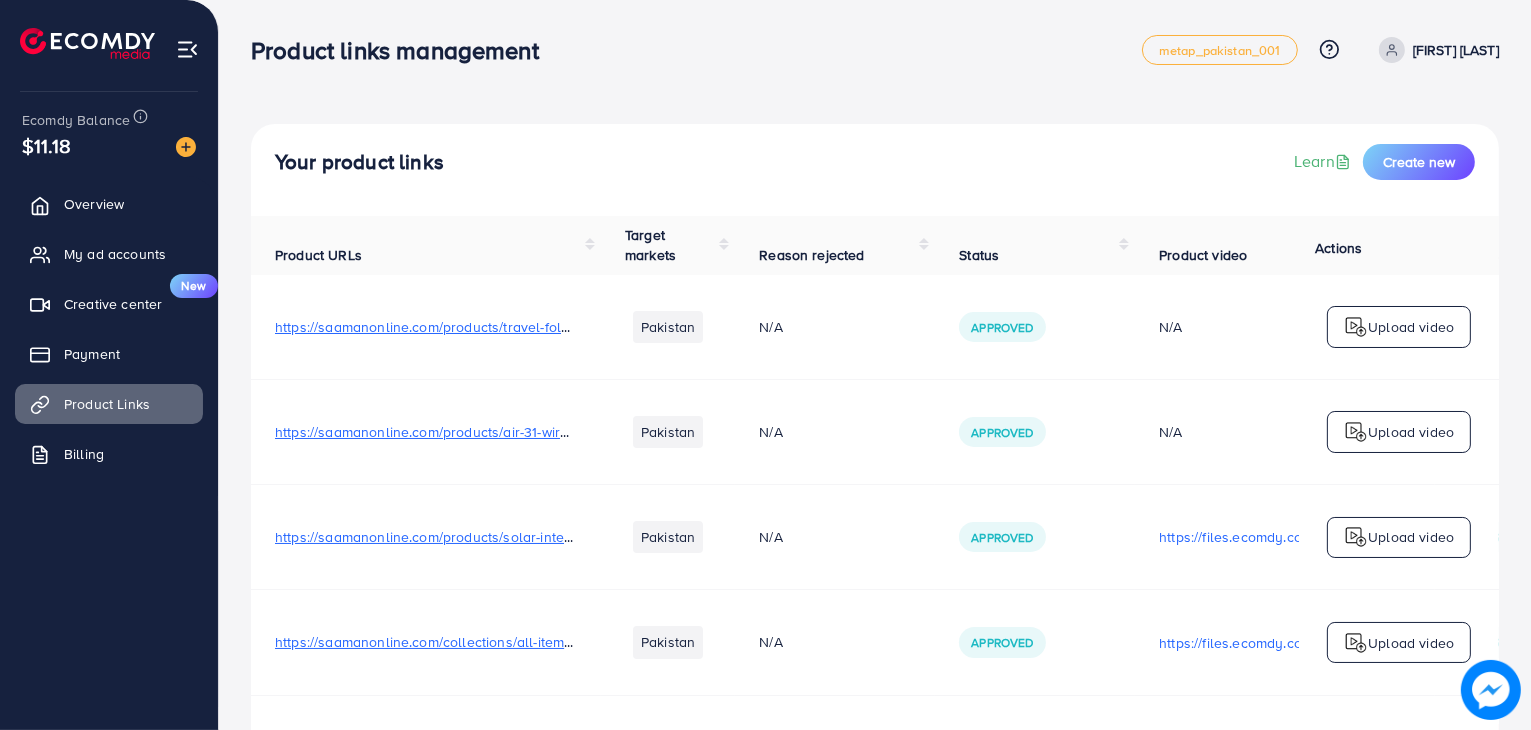 click on "[FIRST] [LAST]" at bounding box center [1456, 50] 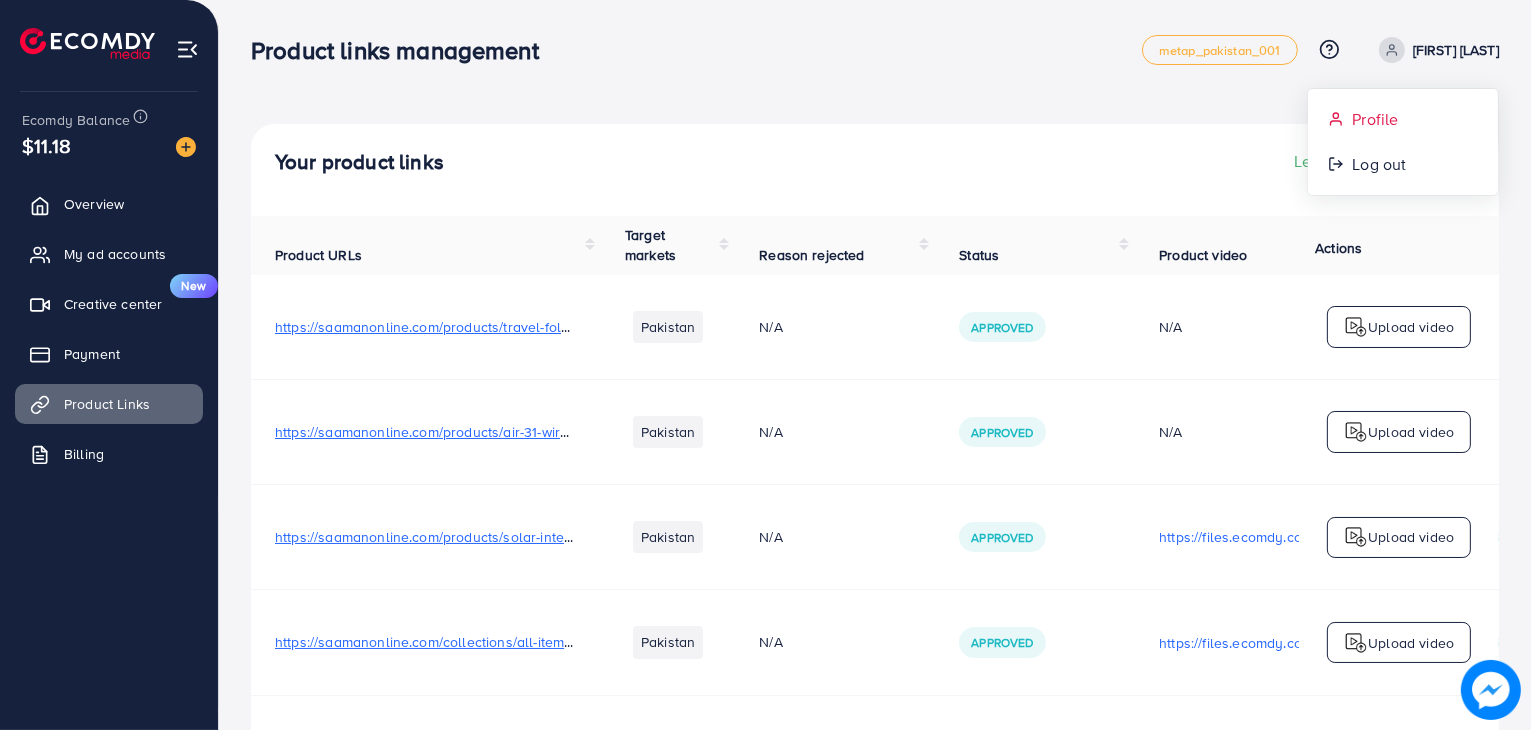 click on "Profile" at bounding box center (1375, 119) 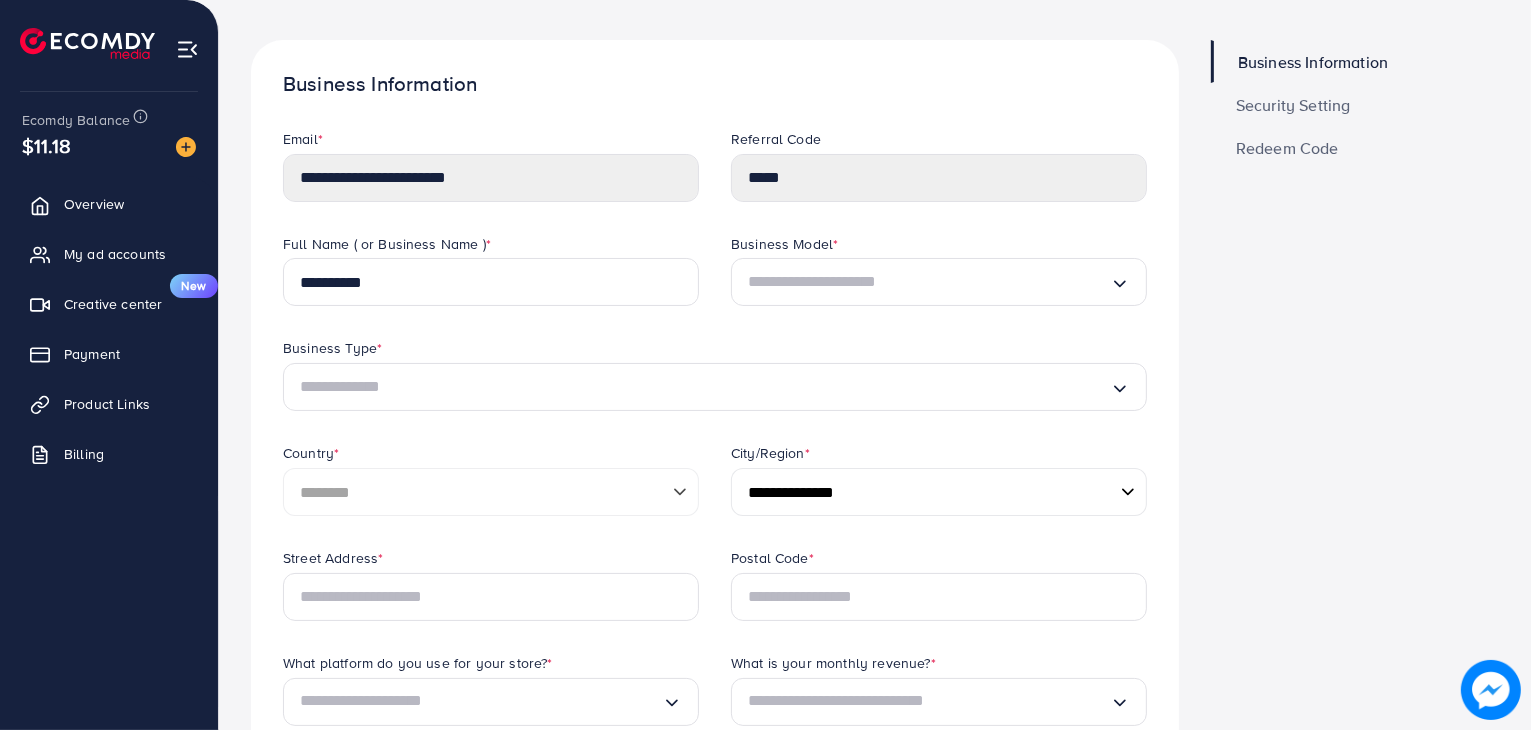 scroll, scrollTop: 0, scrollLeft: 0, axis: both 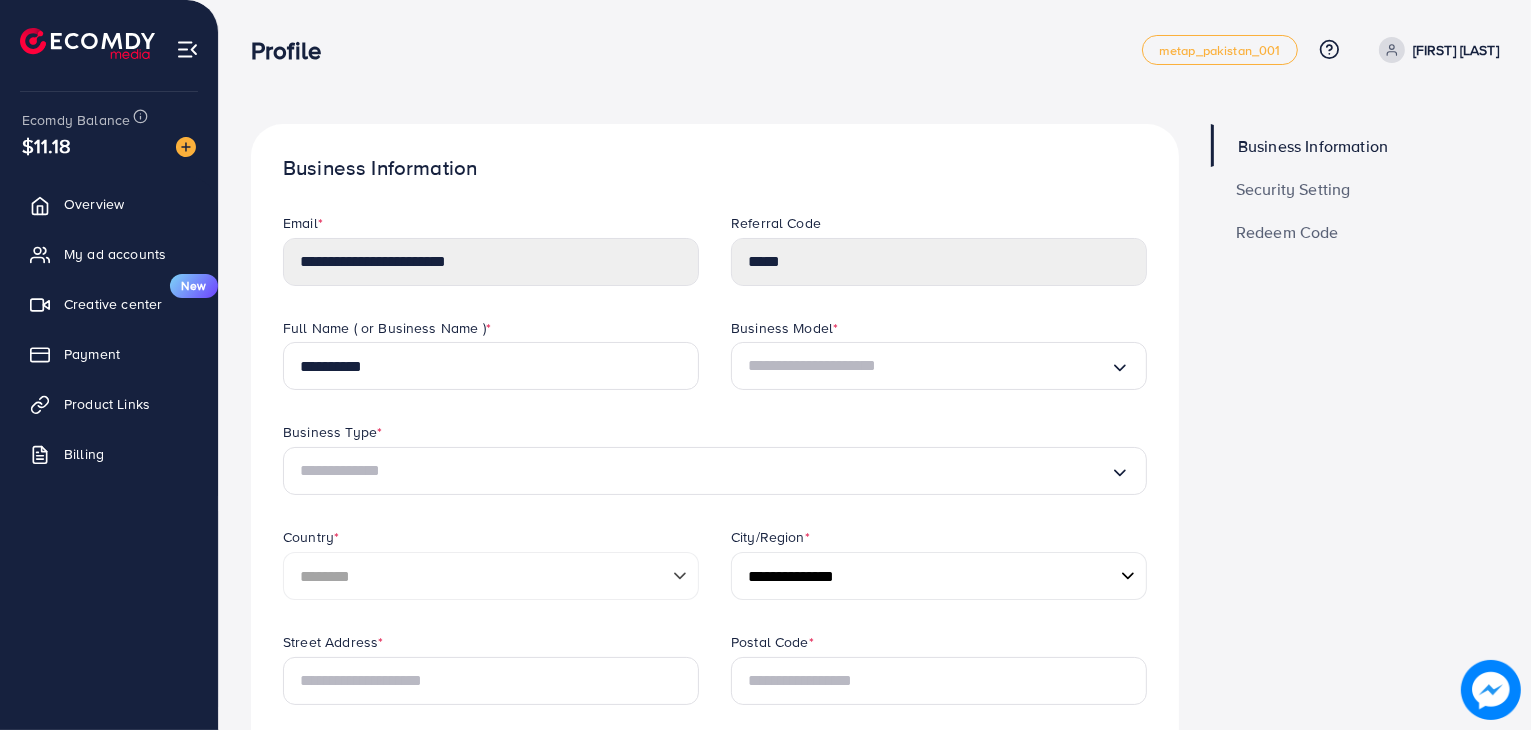 click at bounding box center (187, 49) 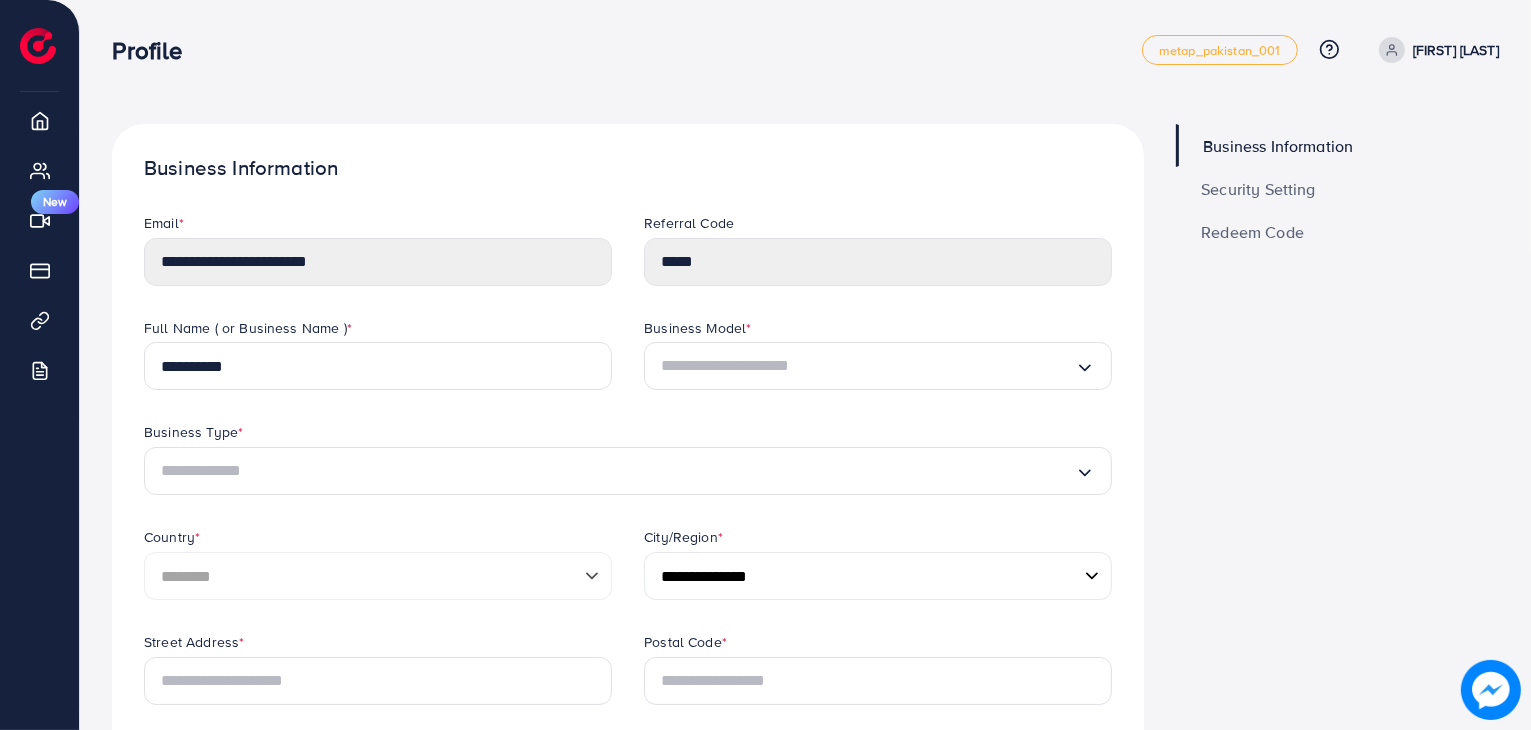 click on "[FIRST] [LAST]" at bounding box center [1456, 50] 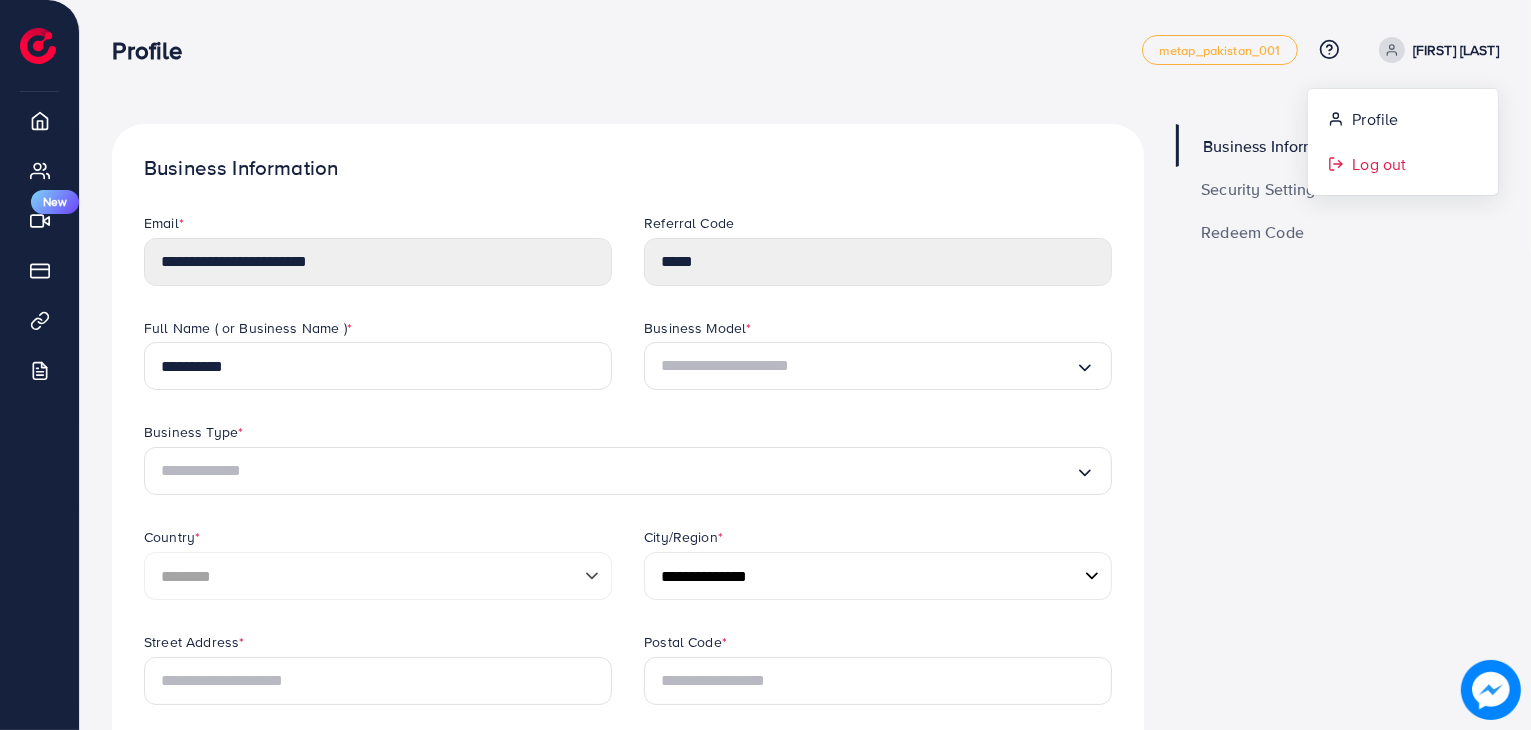 click on "Log out" at bounding box center [1379, 164] 